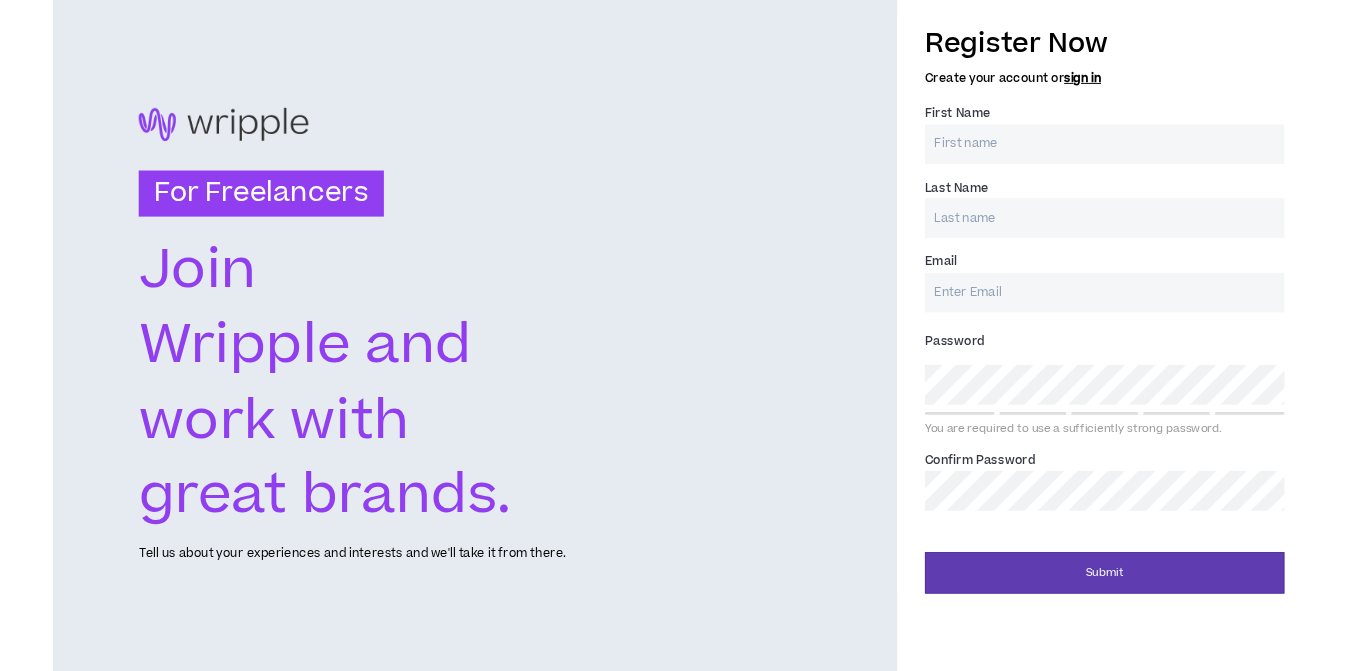 scroll, scrollTop: 1, scrollLeft: 0, axis: vertical 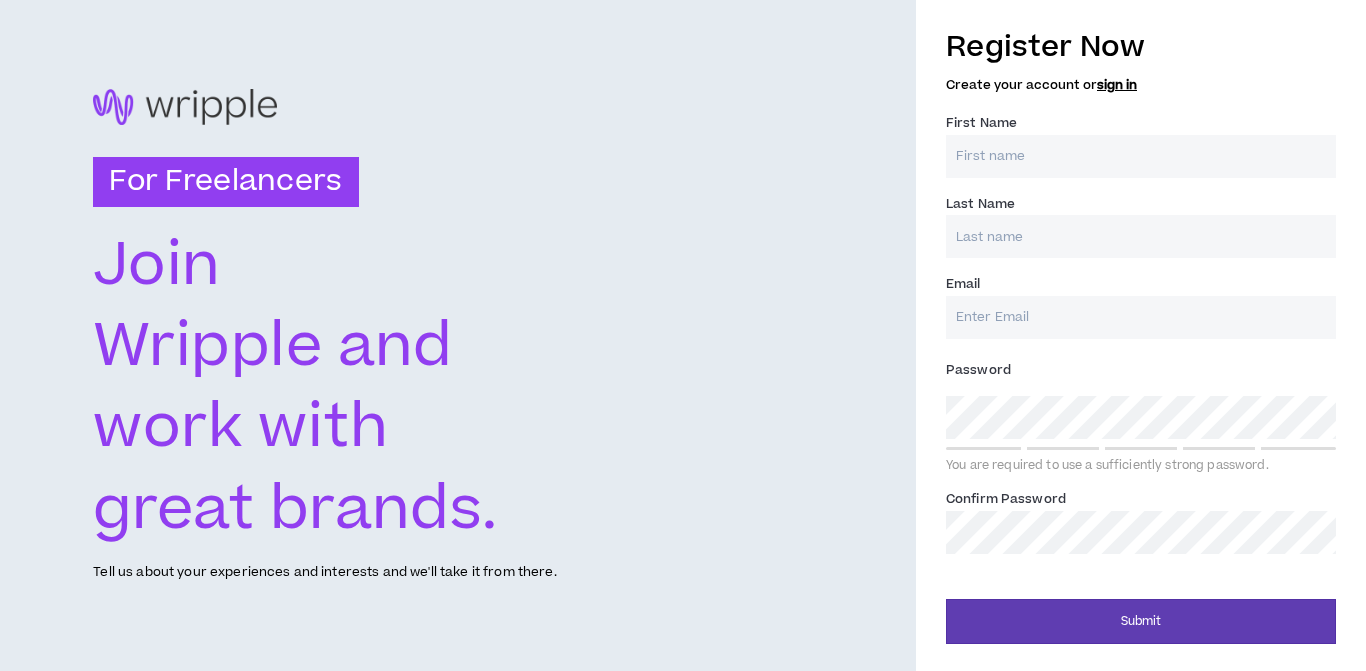 click on "First Name  *" at bounding box center (1141, 156) 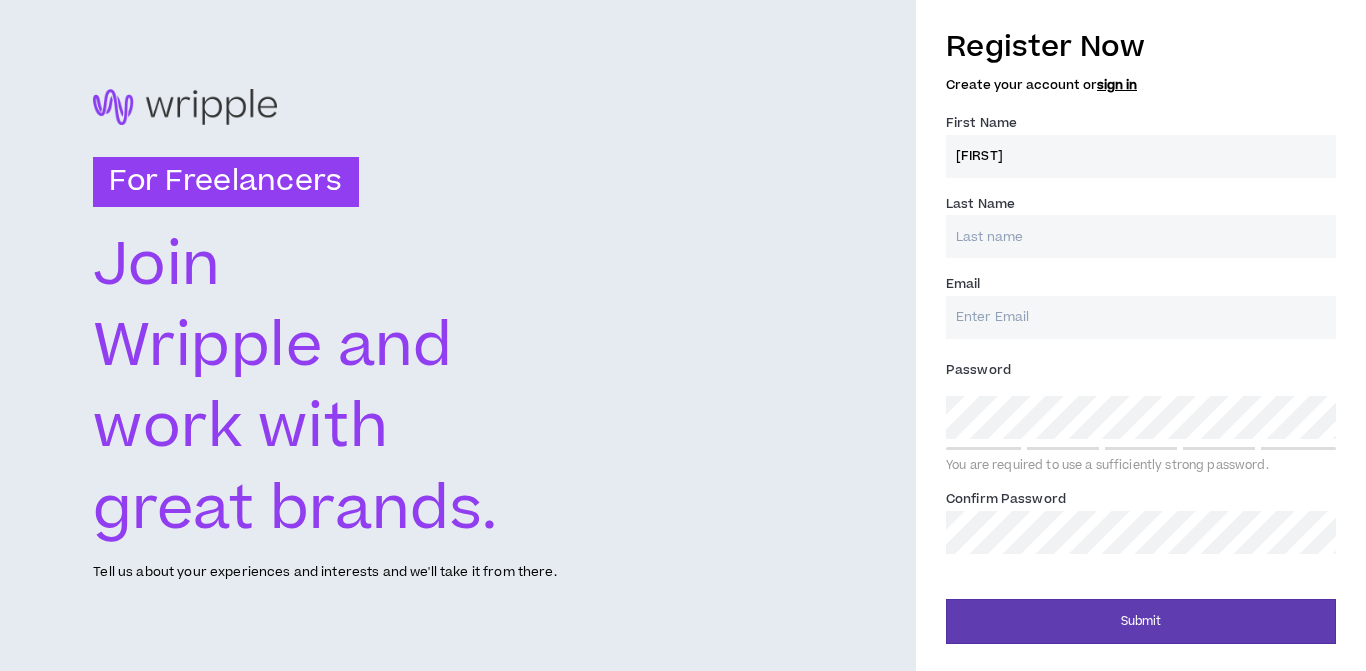 type on "[FIRST]" 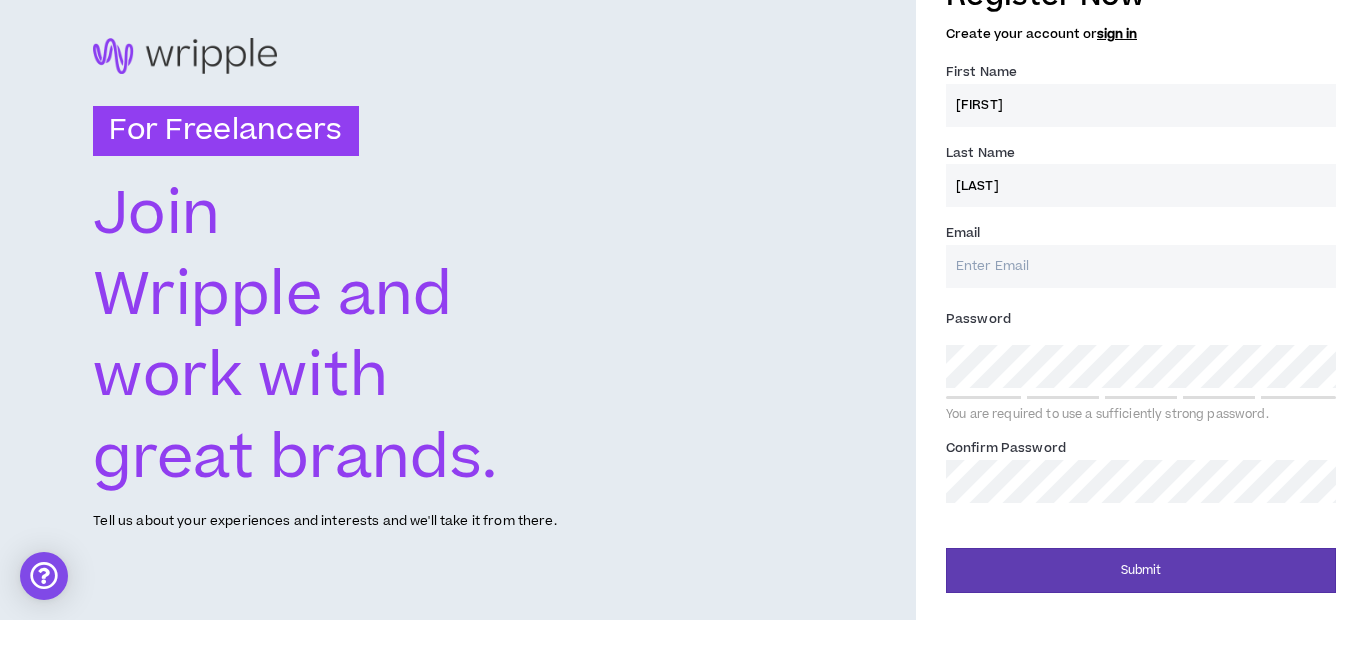 type on "[LAST]" 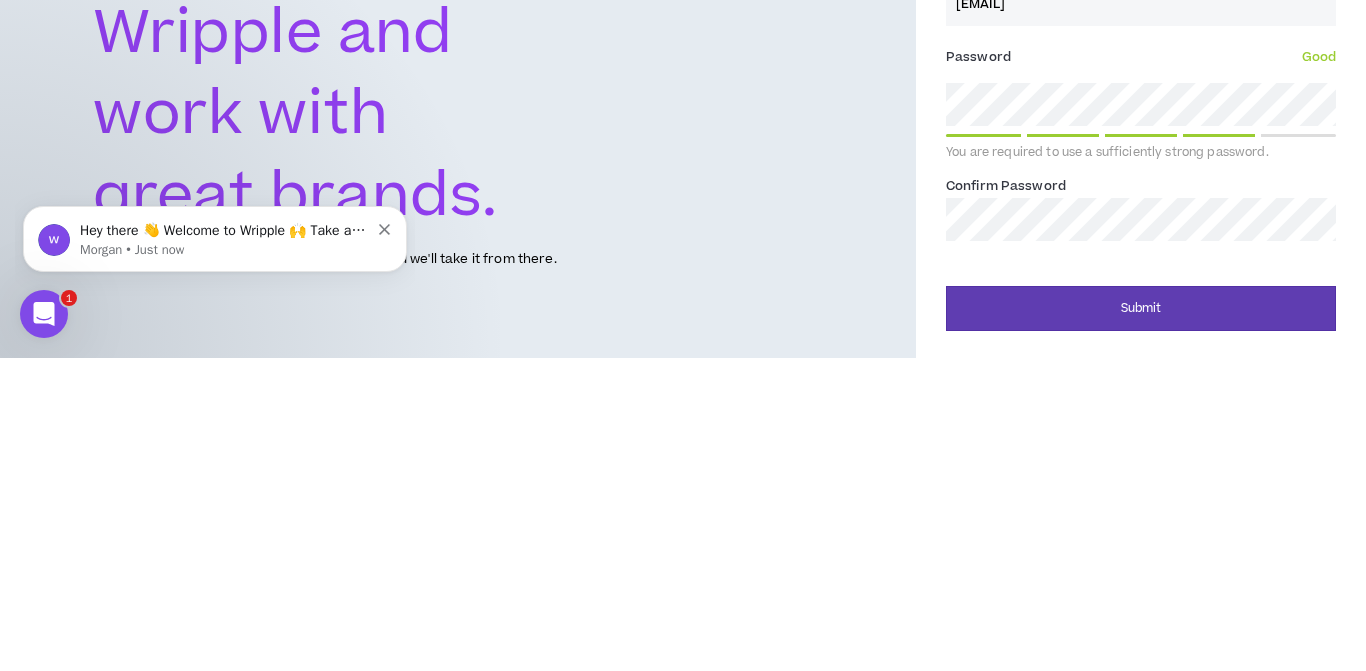 scroll, scrollTop: 316, scrollLeft: 0, axis: vertical 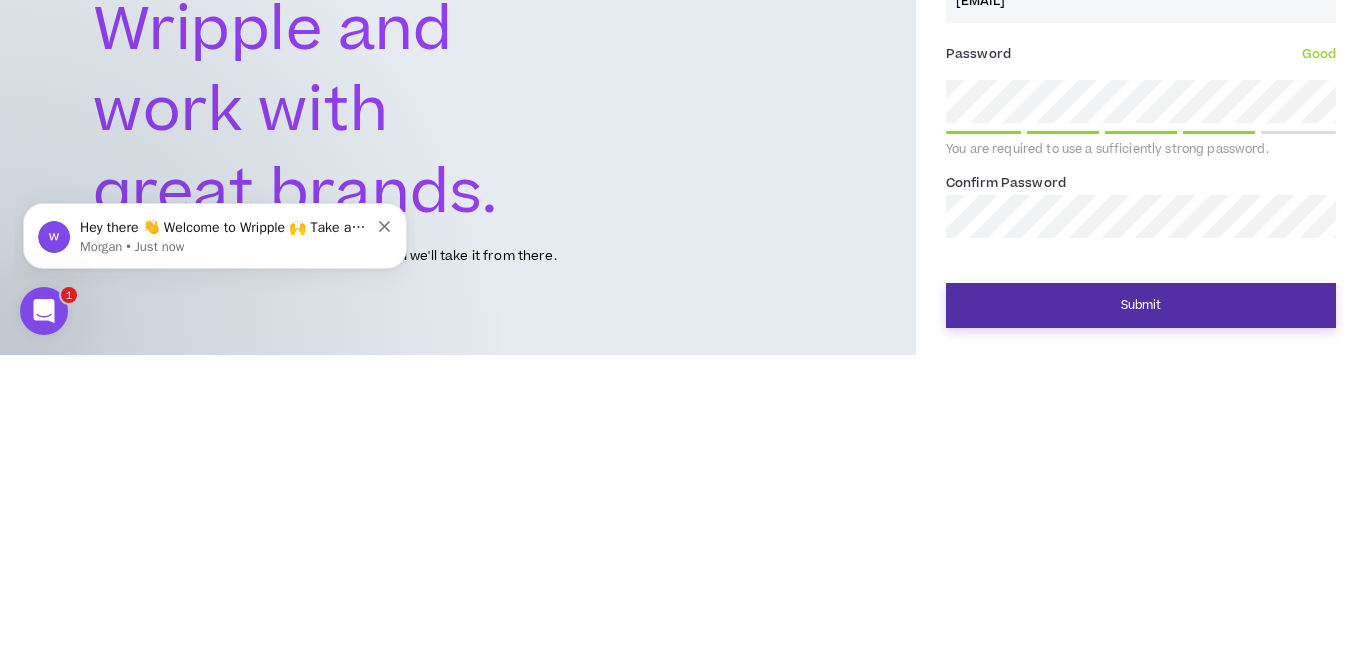 click on "Submit" at bounding box center [1141, 621] 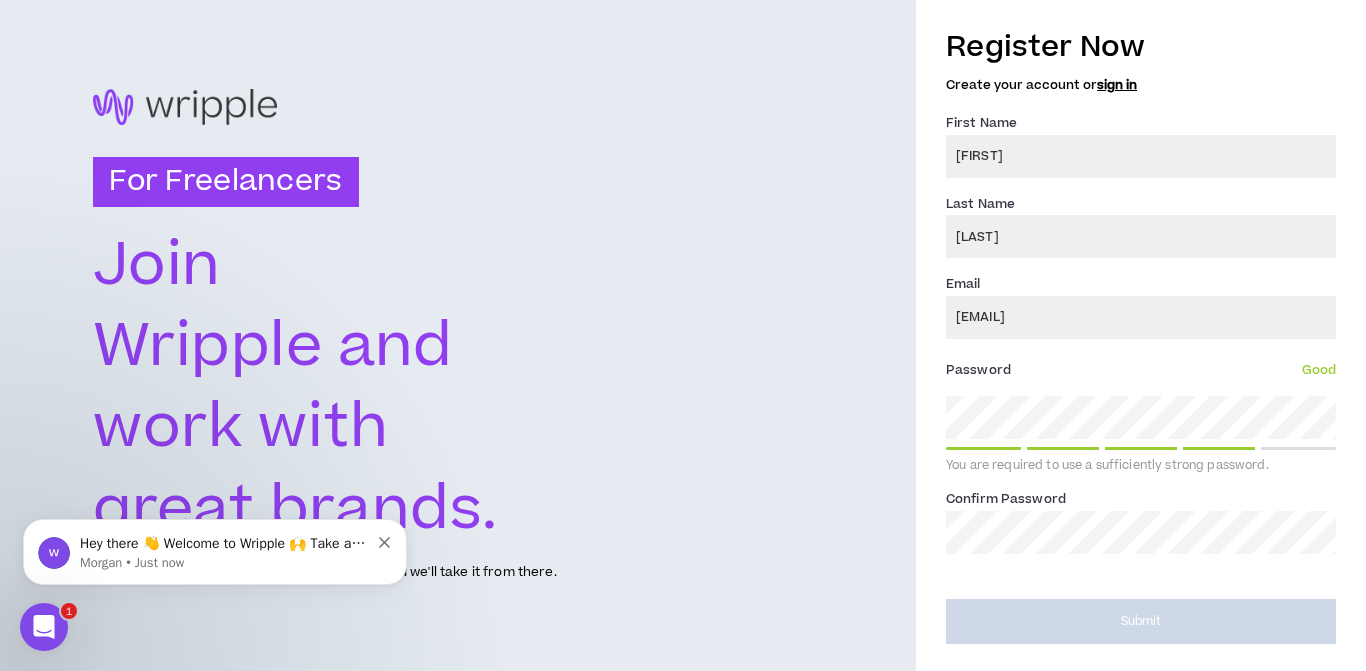 scroll, scrollTop: 0, scrollLeft: 0, axis: both 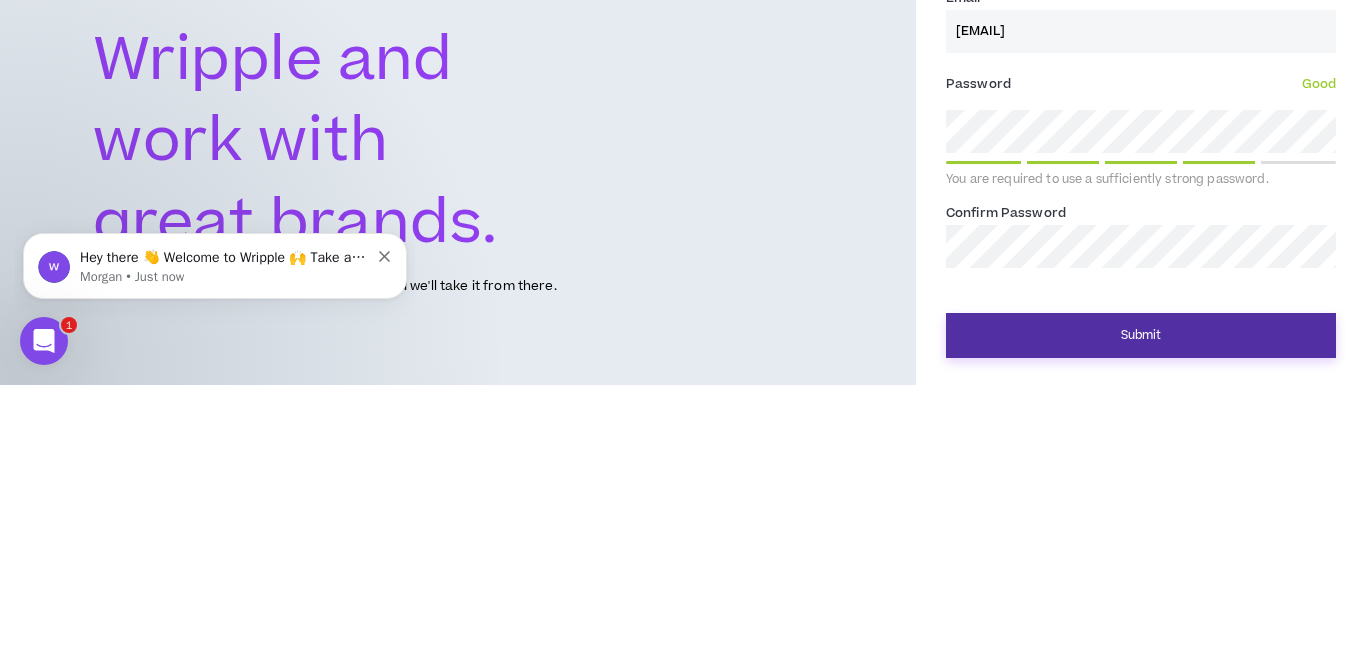 click on "Submit" at bounding box center [1141, 621] 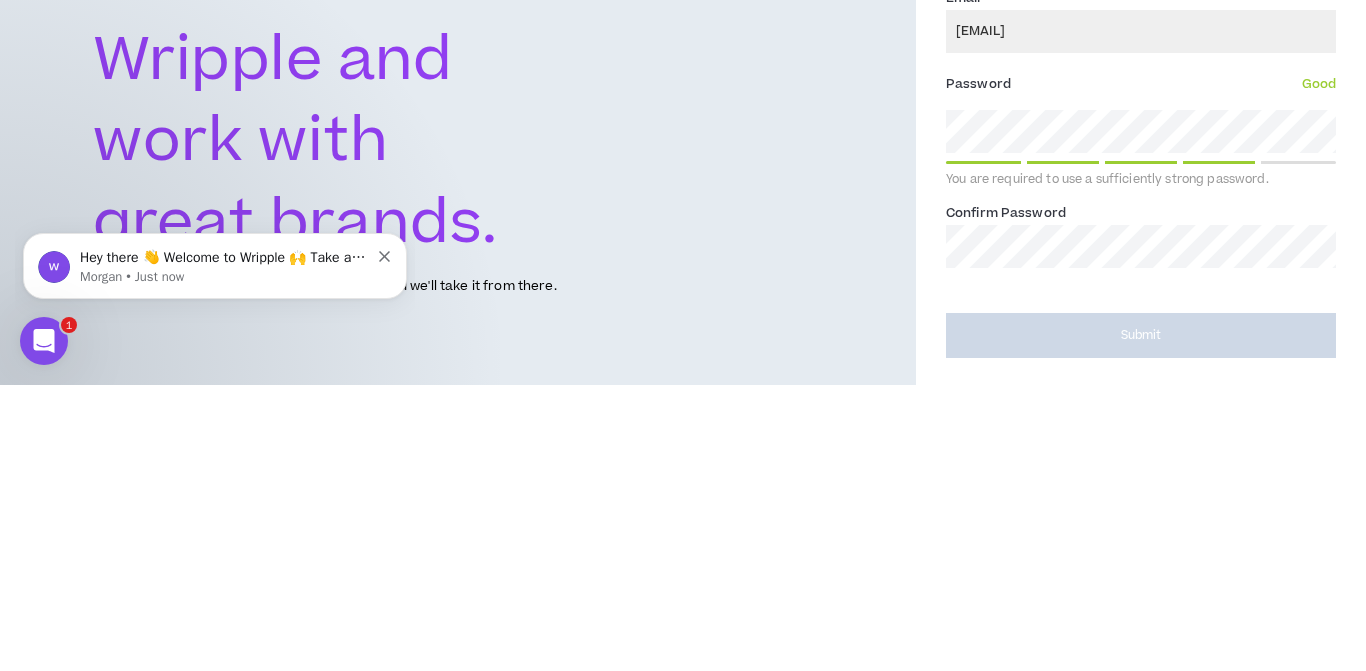 scroll, scrollTop: 0, scrollLeft: 0, axis: both 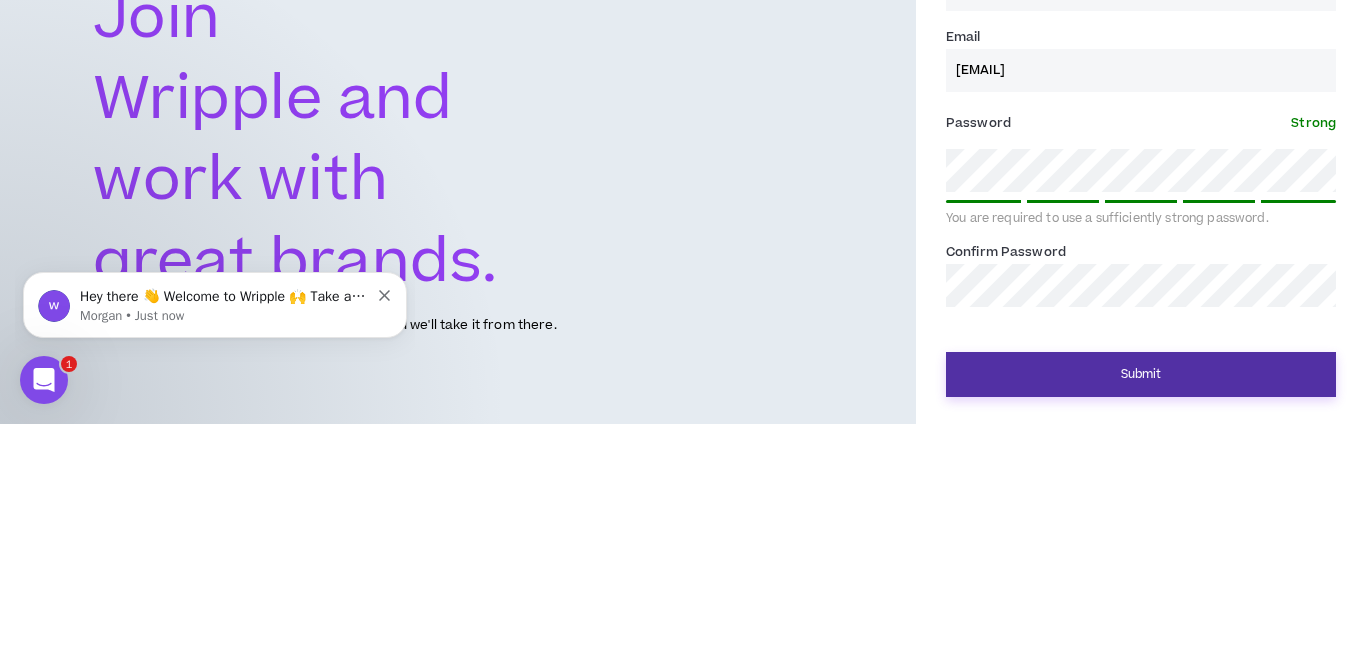 click on "Submit" at bounding box center (1141, 621) 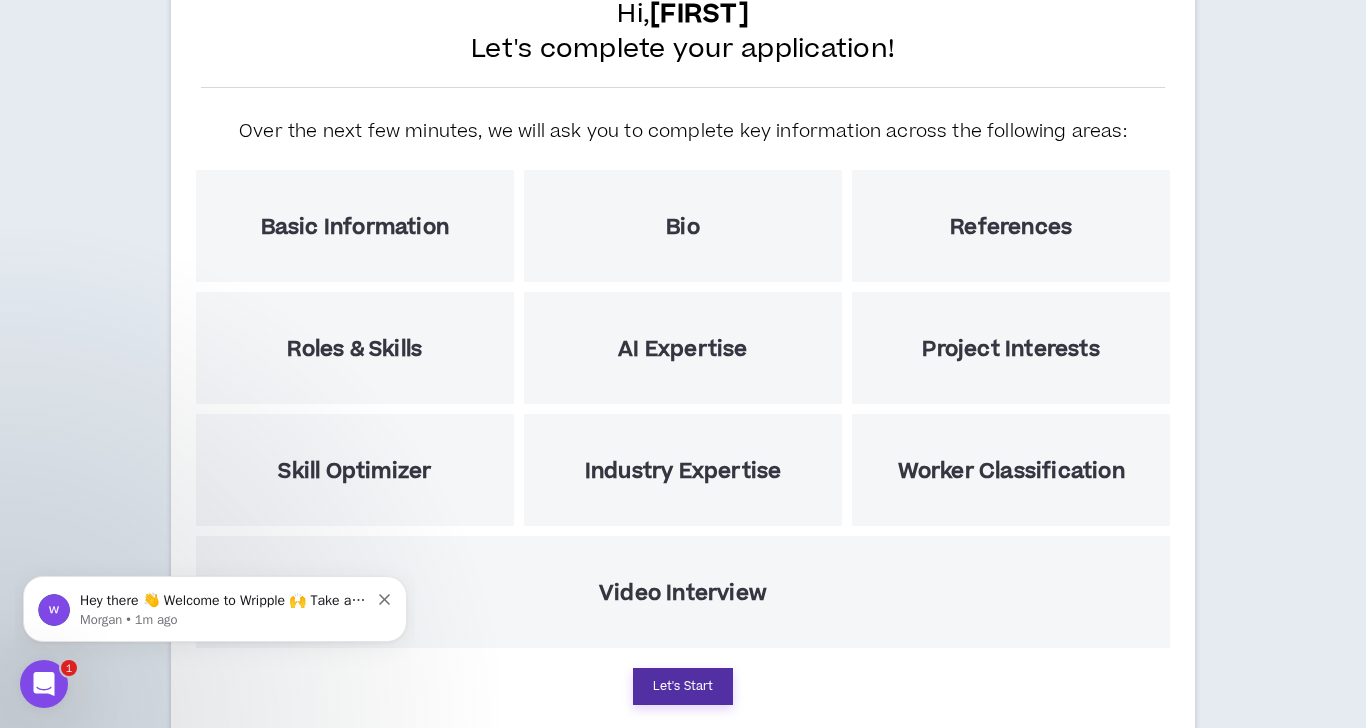 click on "Let's Start" at bounding box center [683, 686] 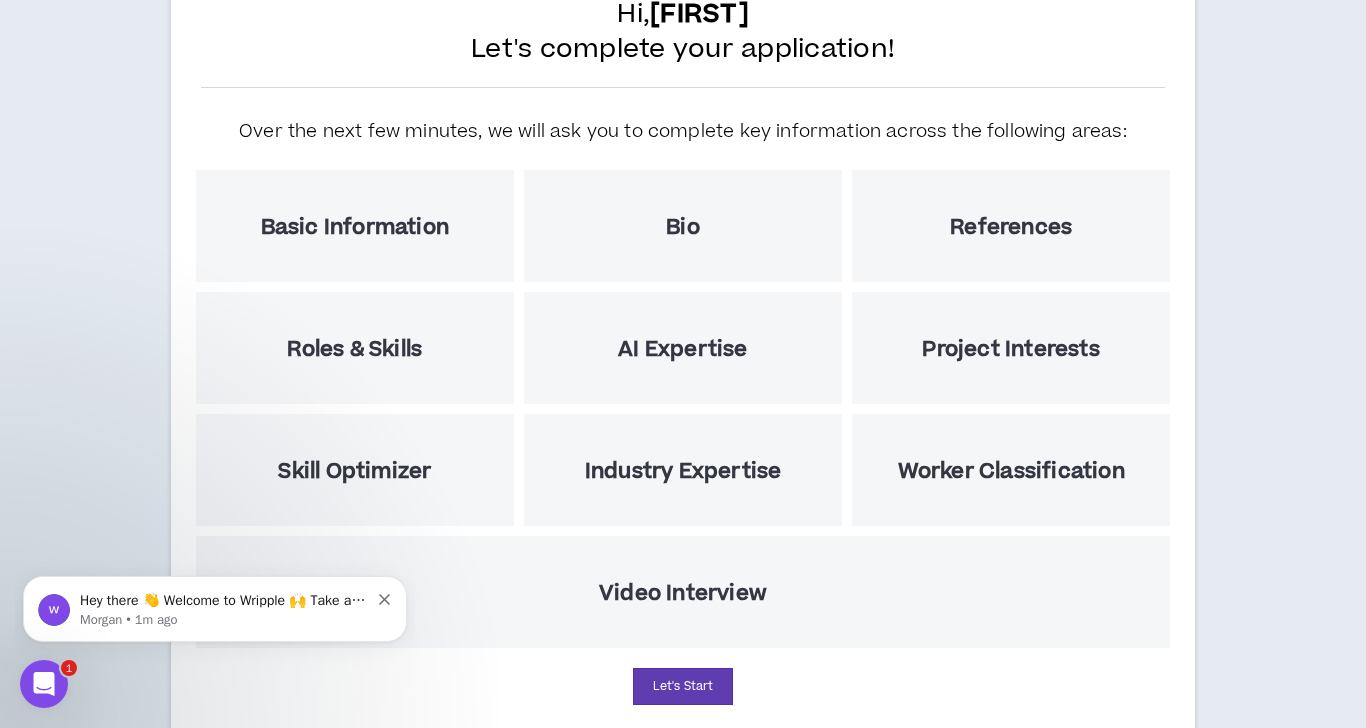 select on "US" 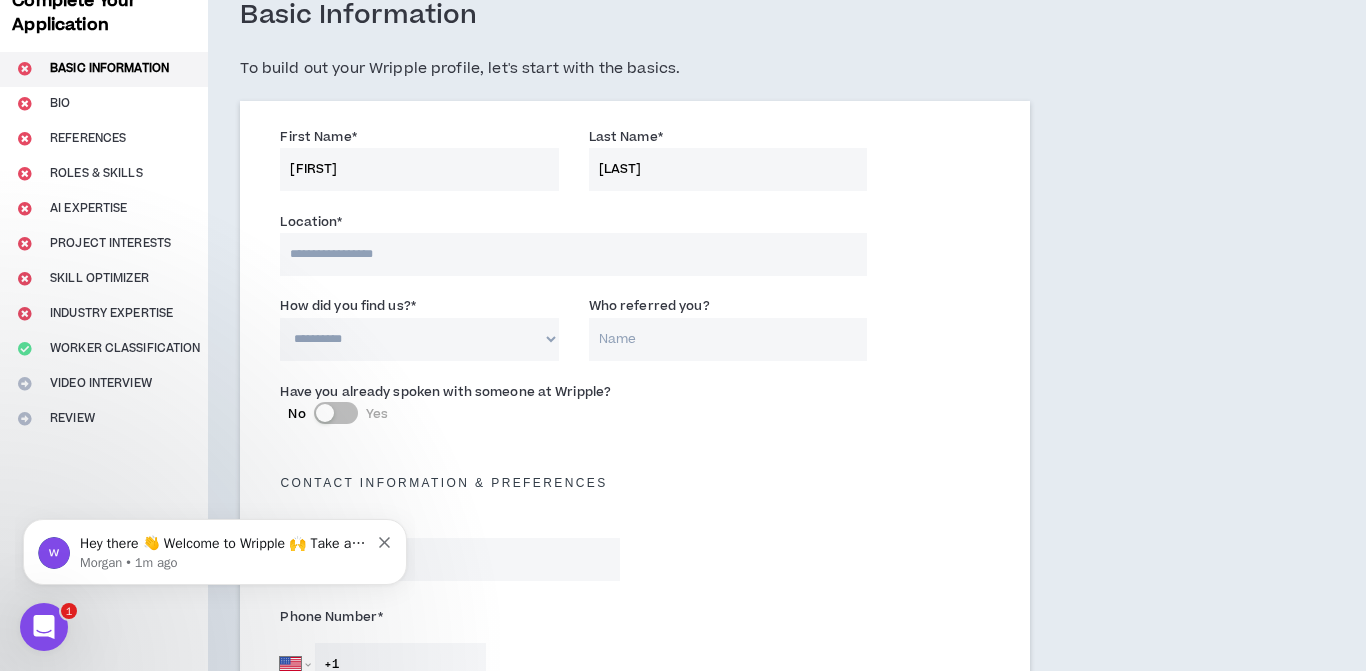 scroll, scrollTop: 120, scrollLeft: 0, axis: vertical 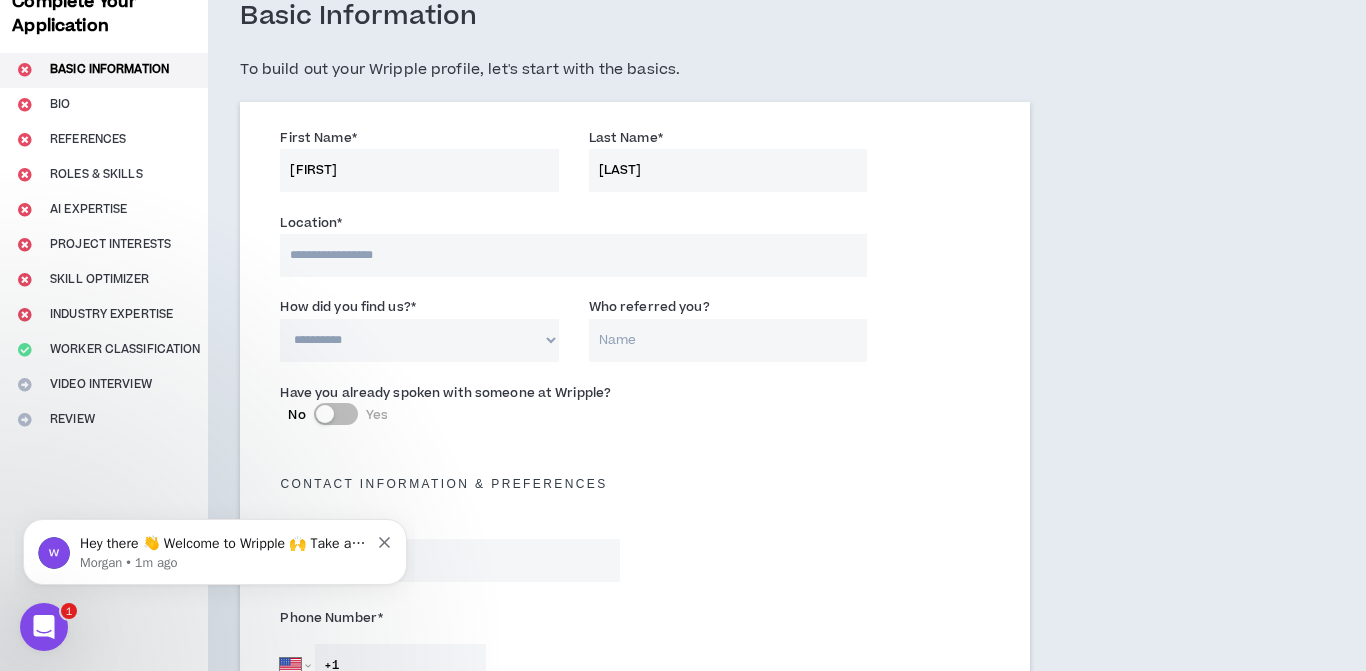 click at bounding box center [573, 255] 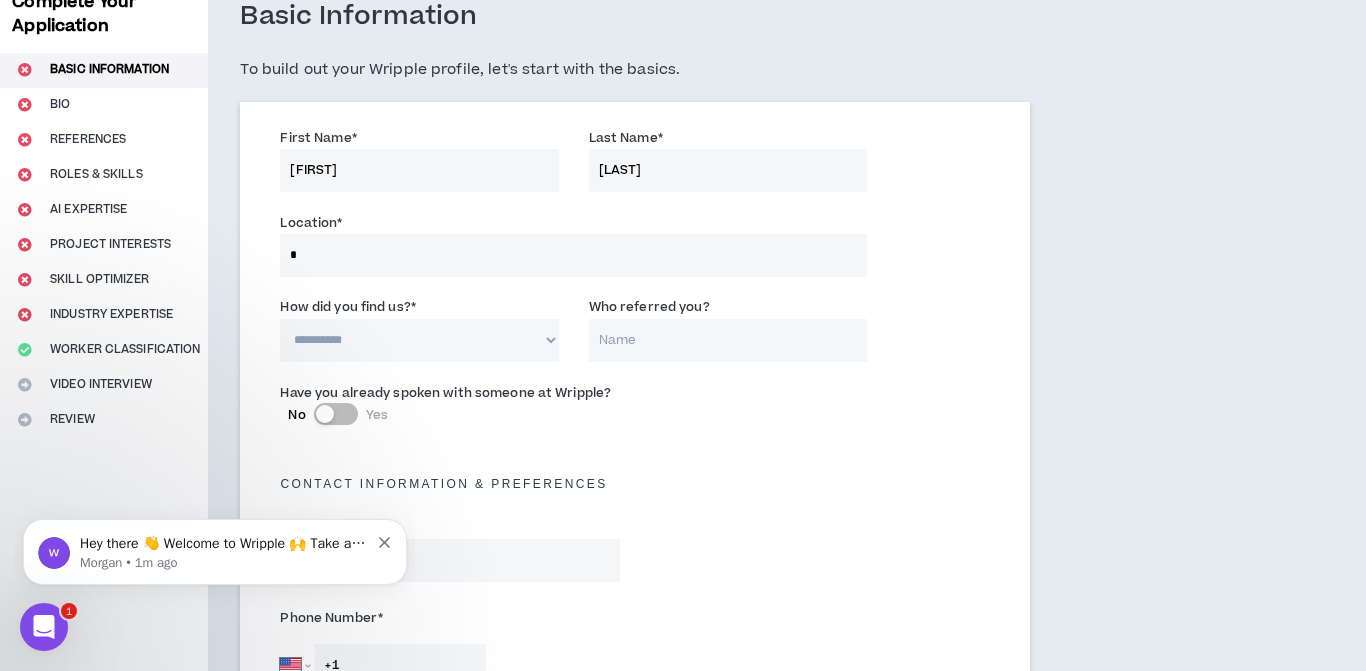 type on "*******" 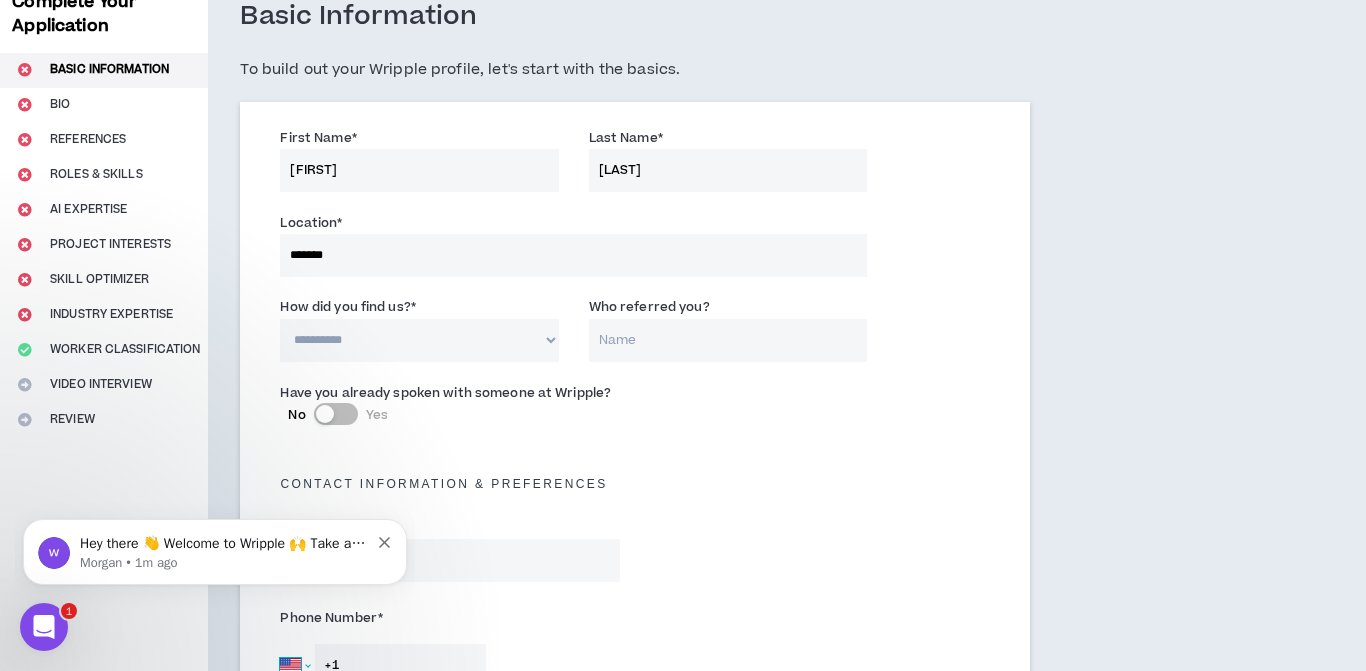 select on "[COUNTRY_CODE]" 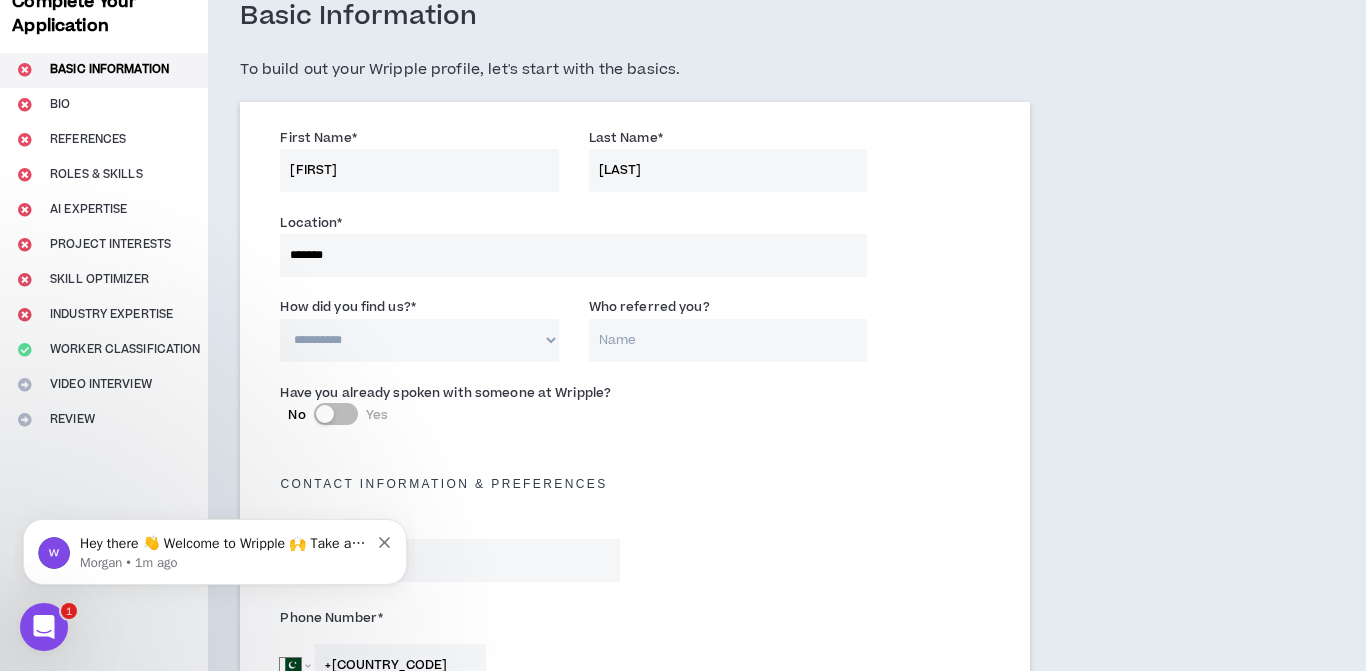 type on "+[COUNTRY_CODE]" 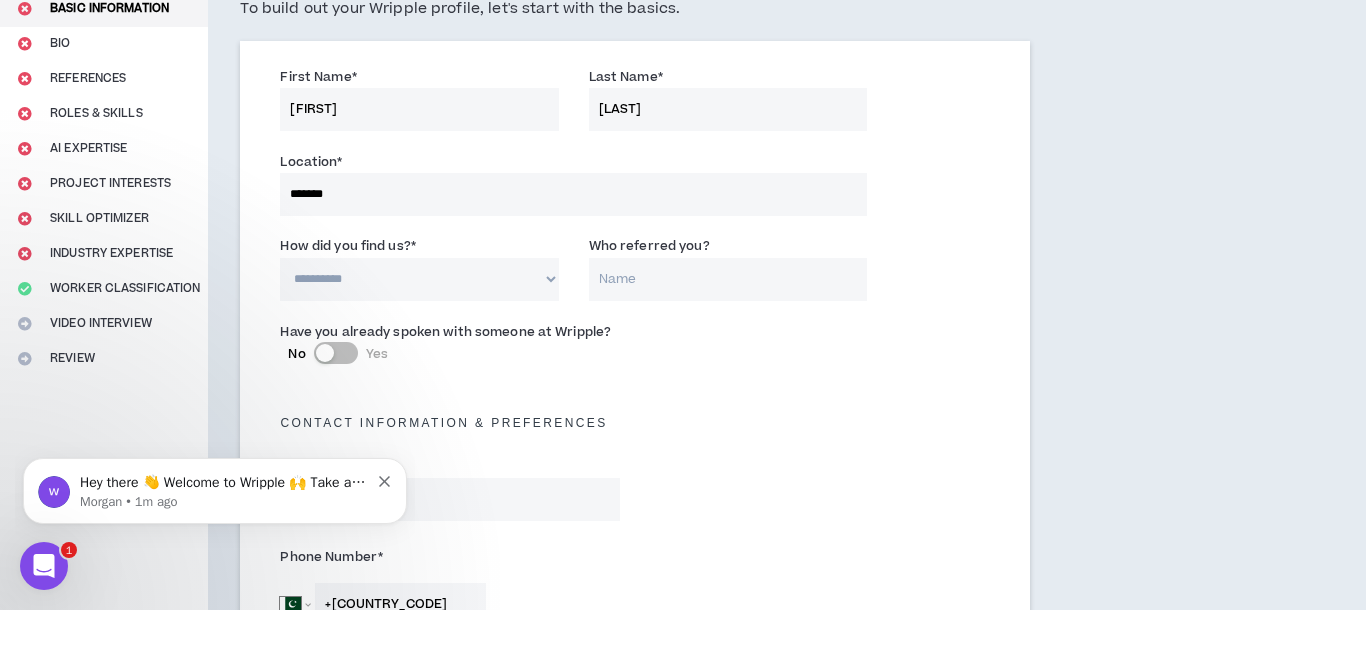 scroll, scrollTop: 61, scrollLeft: 0, axis: vertical 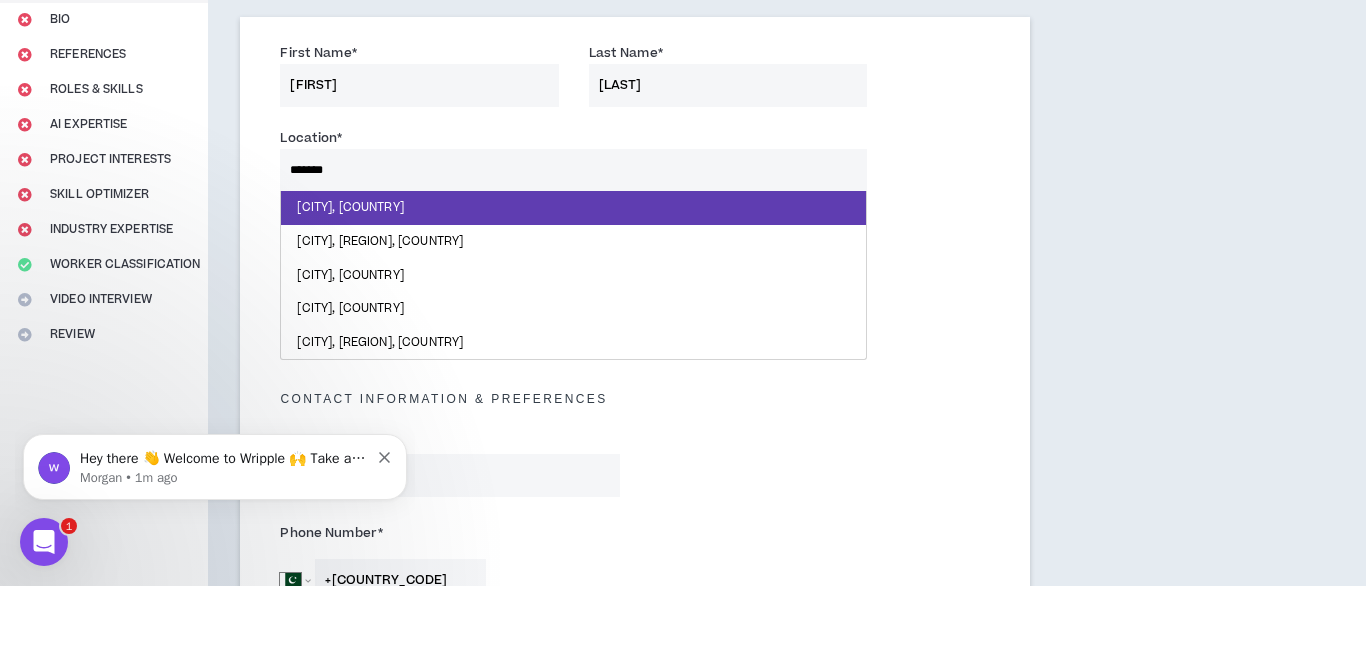 click on "**********" at bounding box center [635, 1007] 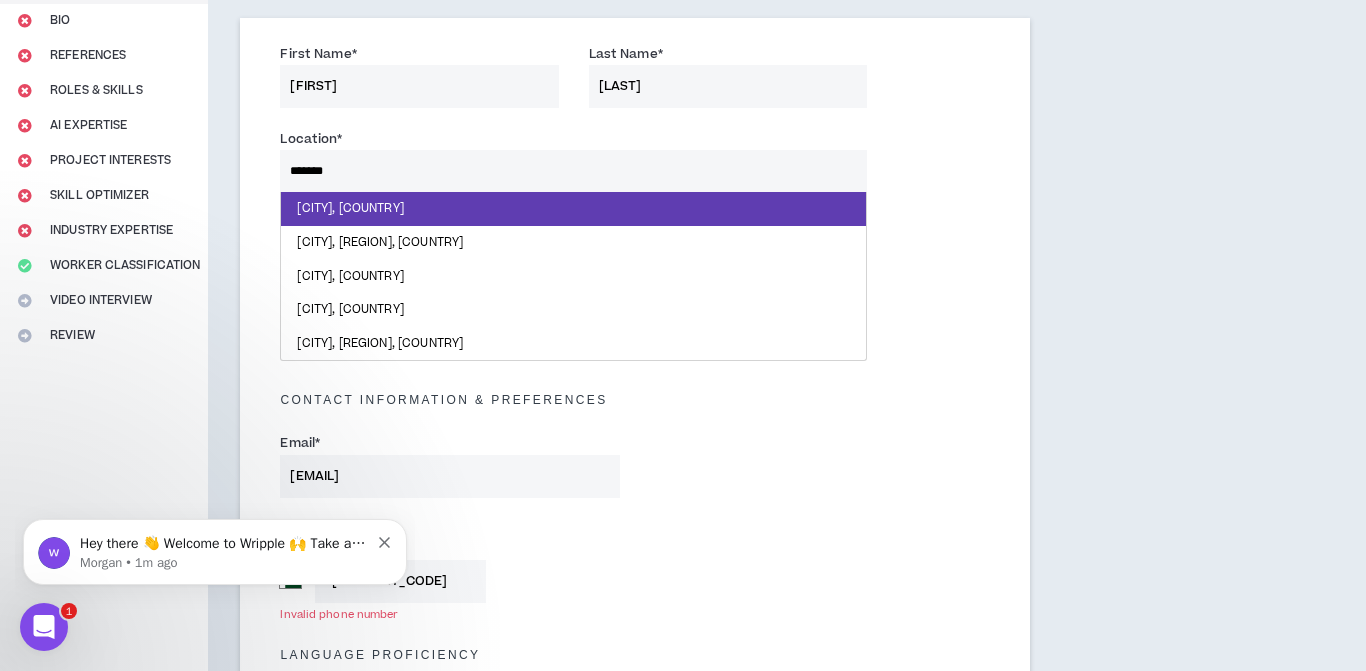 click on "[EMAIL]" at bounding box center (450, 476) 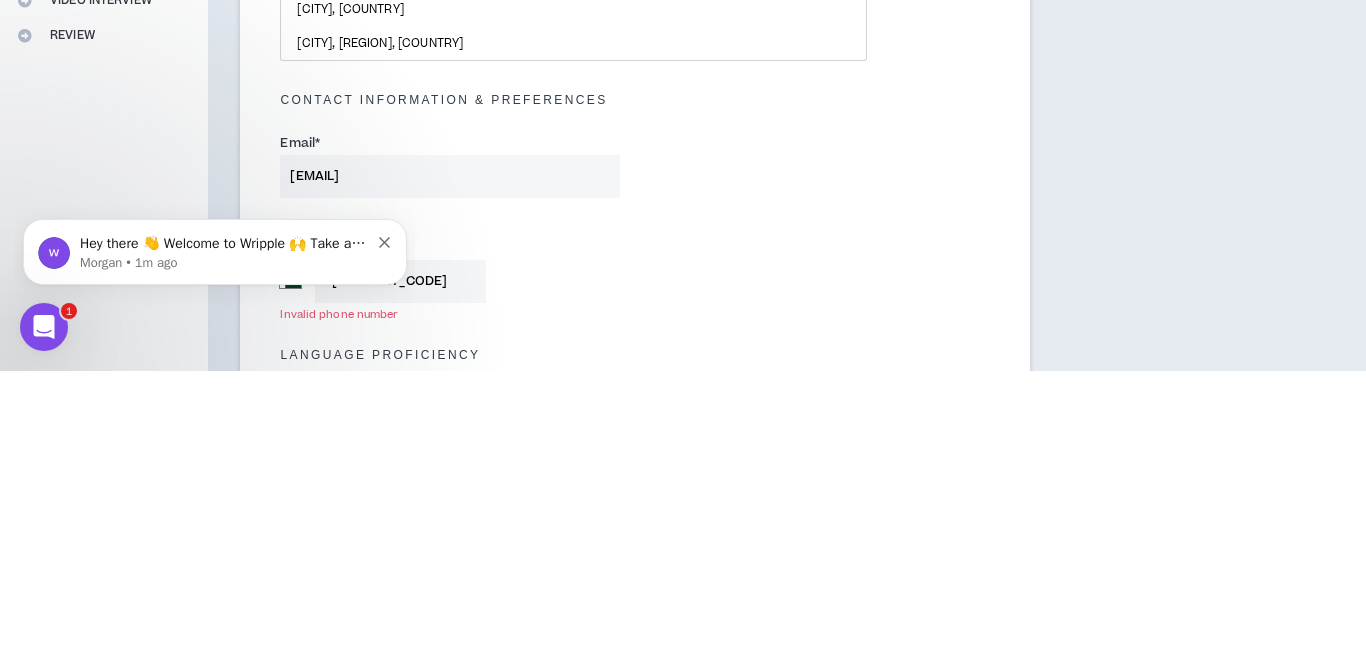 click on "Phone Number  *" at bounding box center (450, 534) 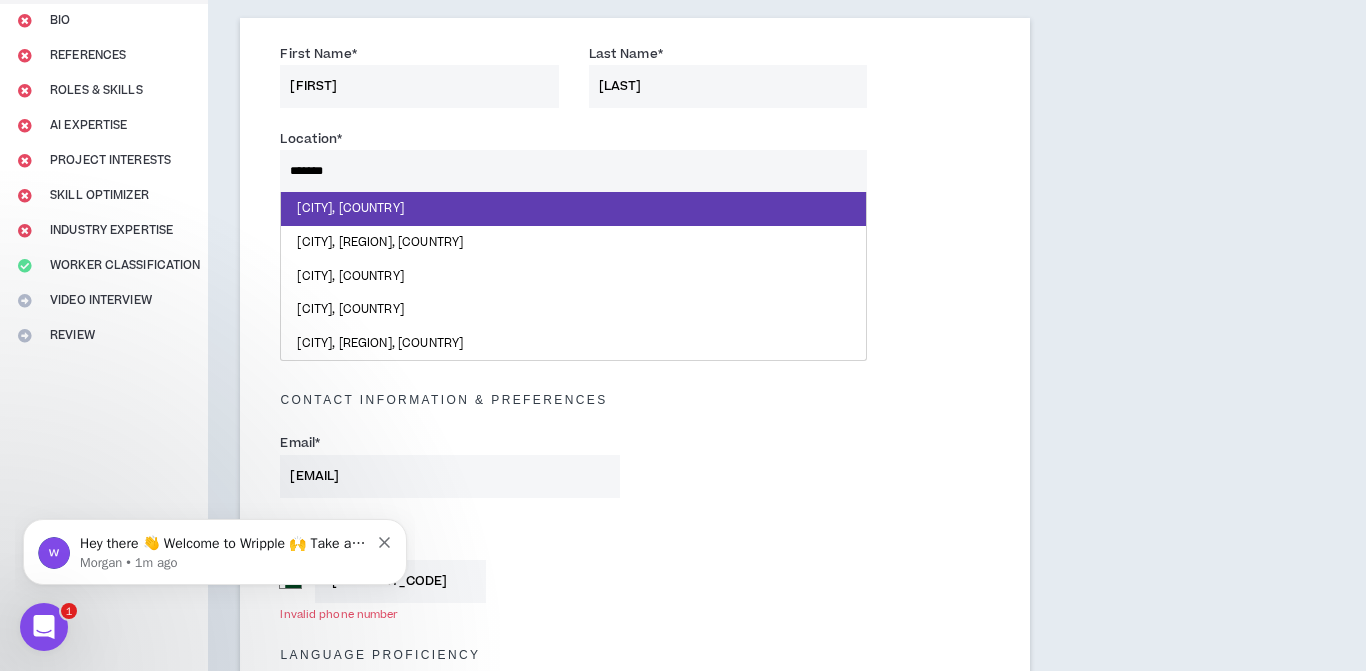 click on "Email  * [EMAIL]" at bounding box center [635, 469] 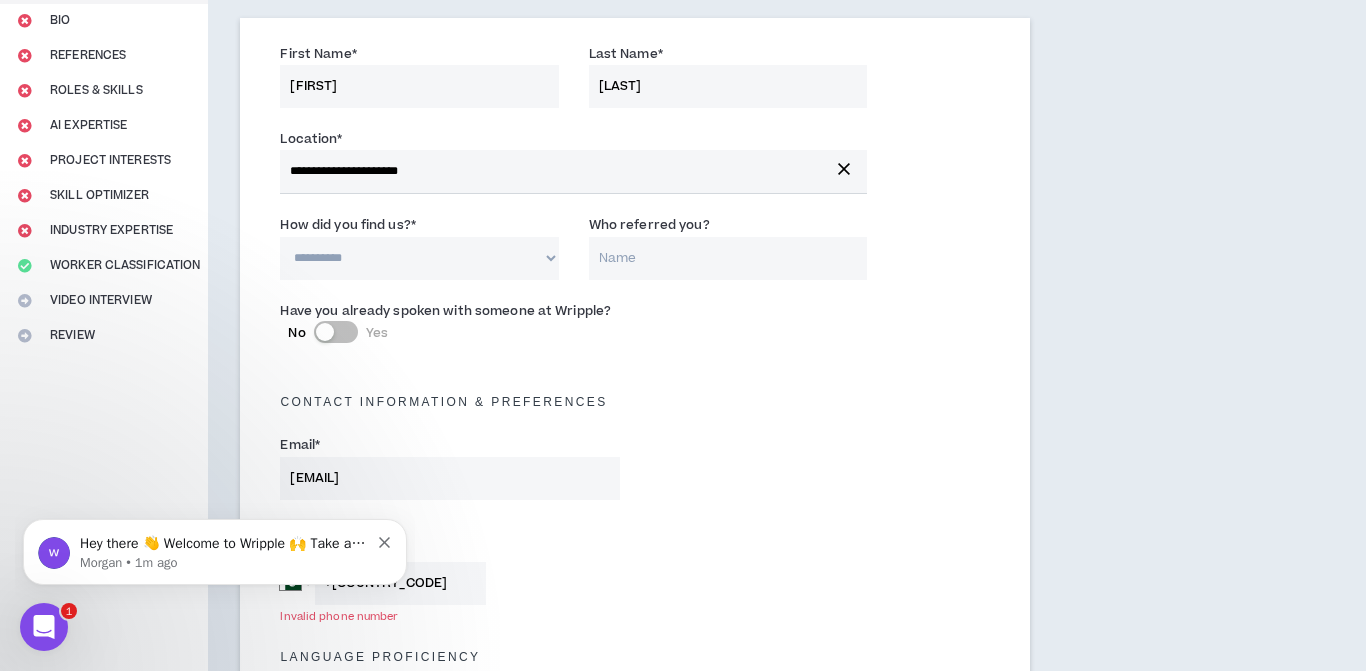 click at bounding box center (844, 169) 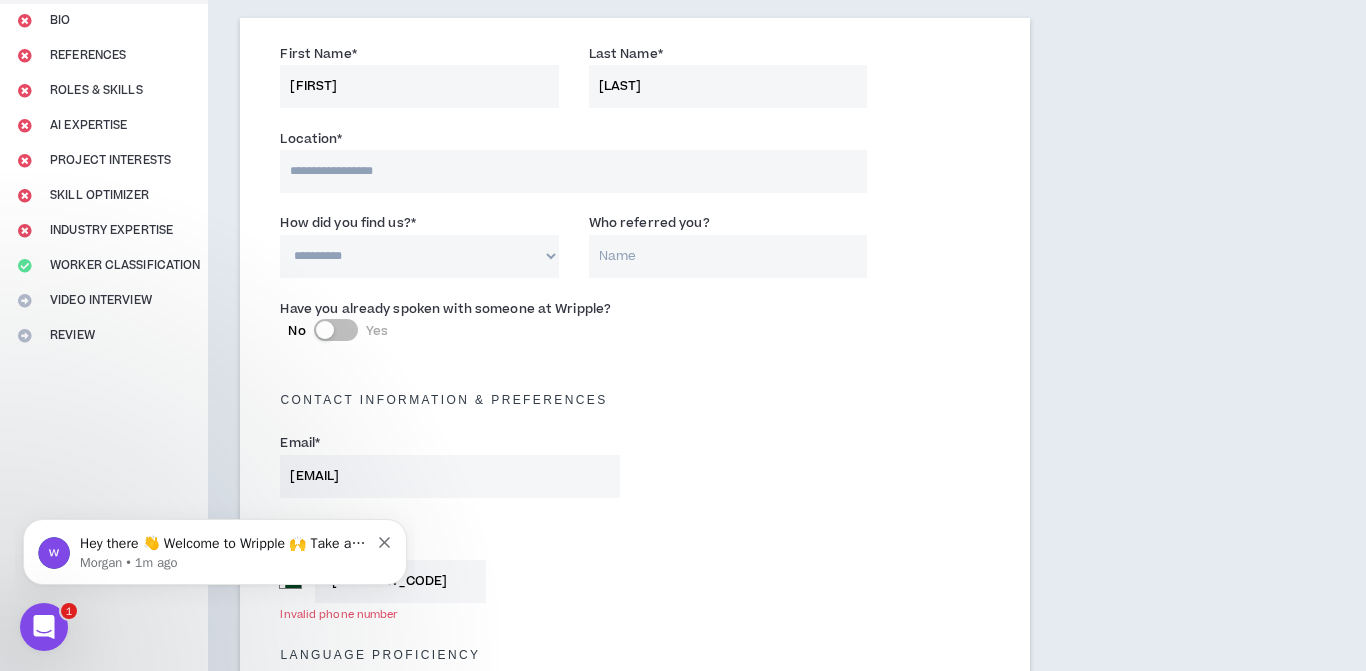 click at bounding box center (573, 171) 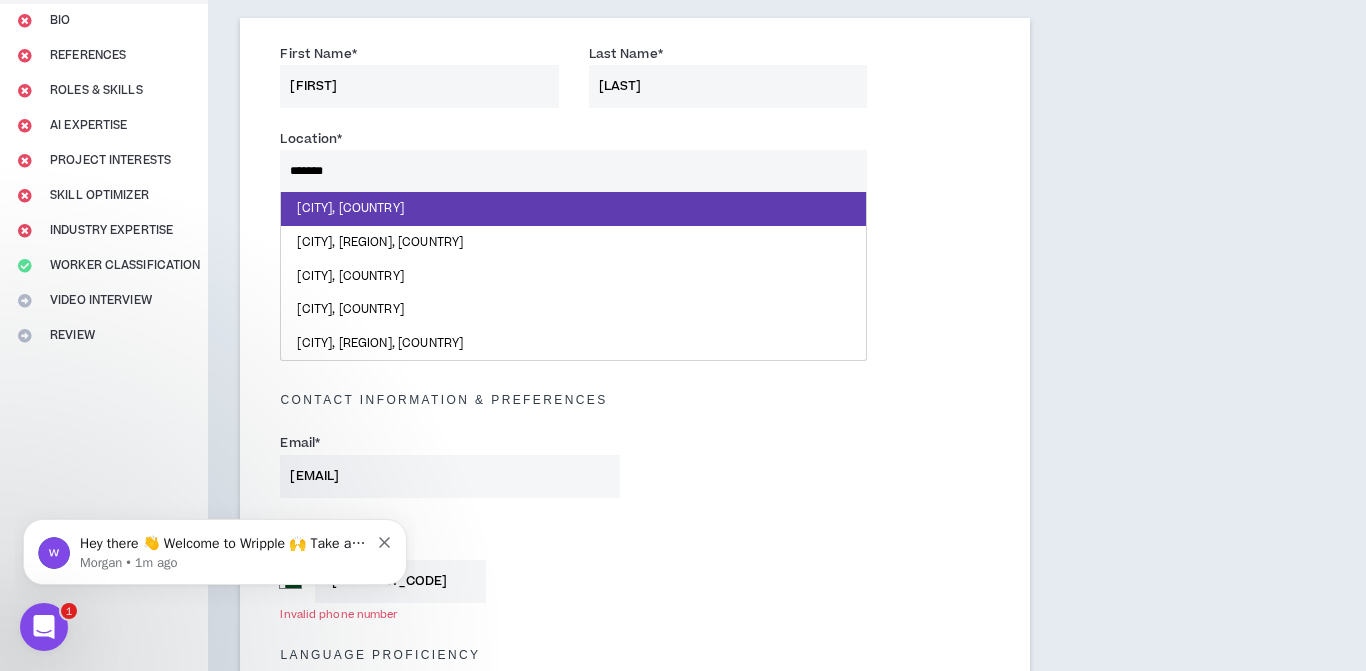 click on "*******" at bounding box center (573, 171) 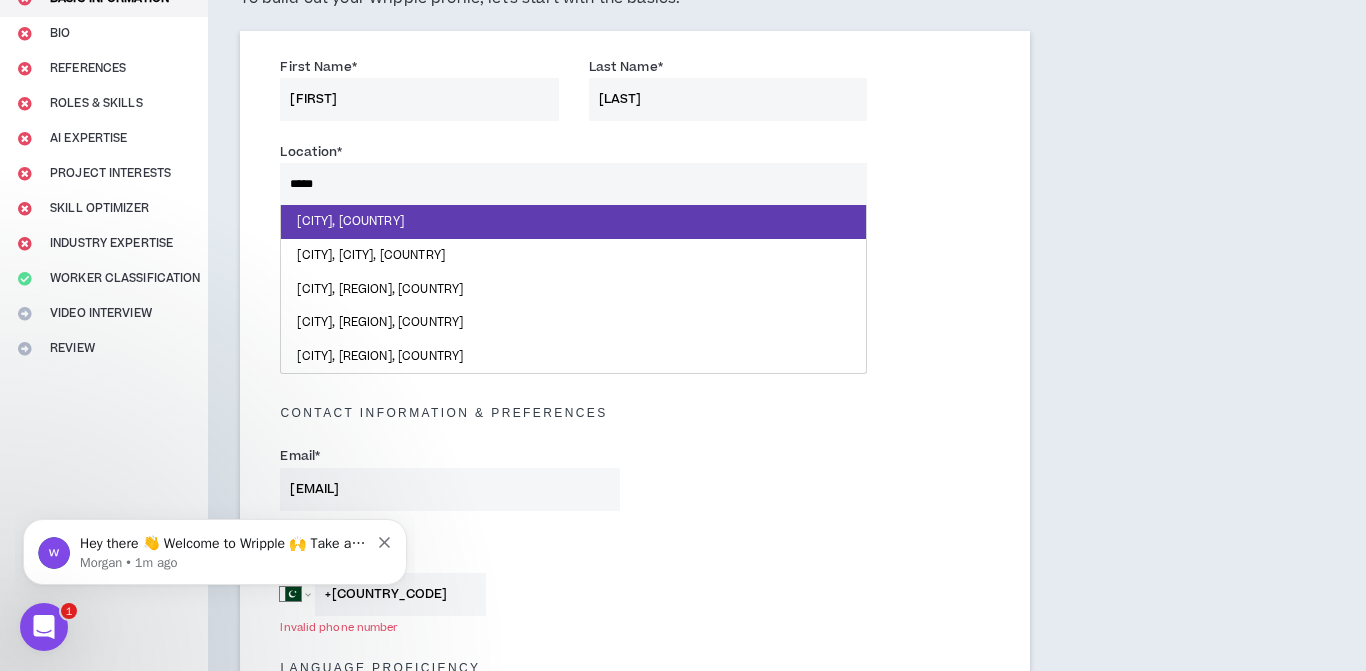 type on "****" 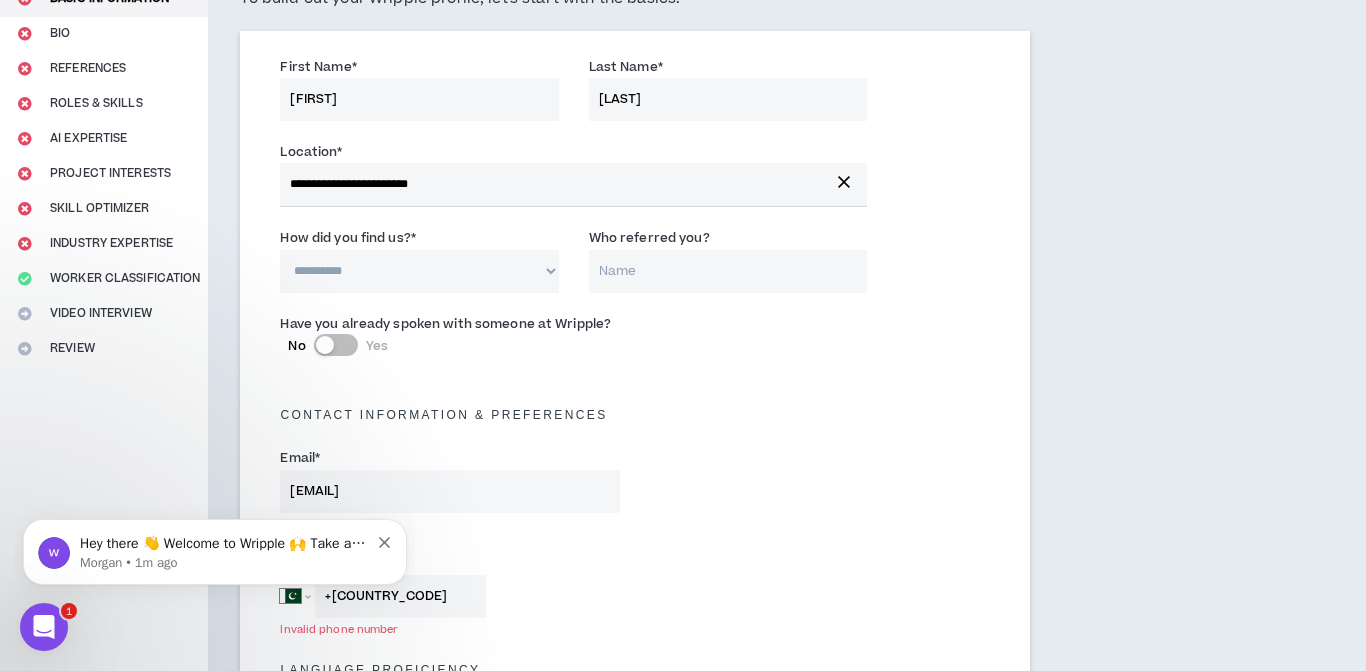 click on "**********" at bounding box center [419, 271] 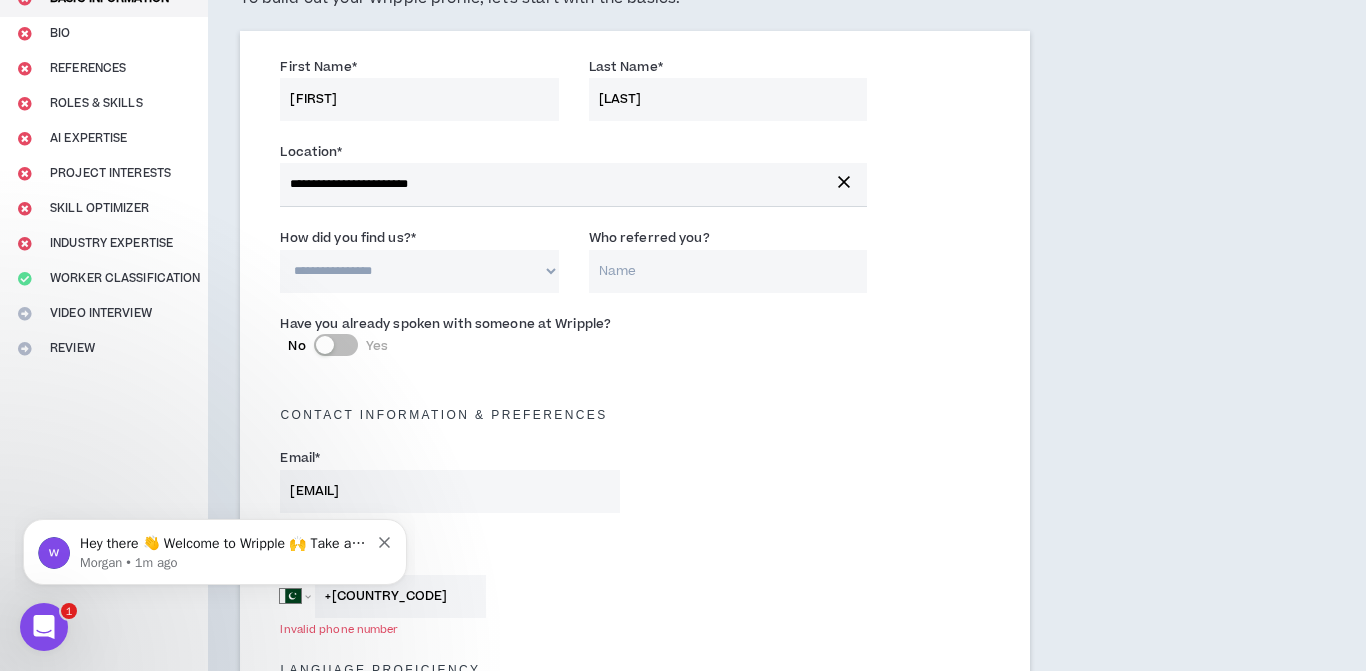 click on "**********" at bounding box center (419, 271) 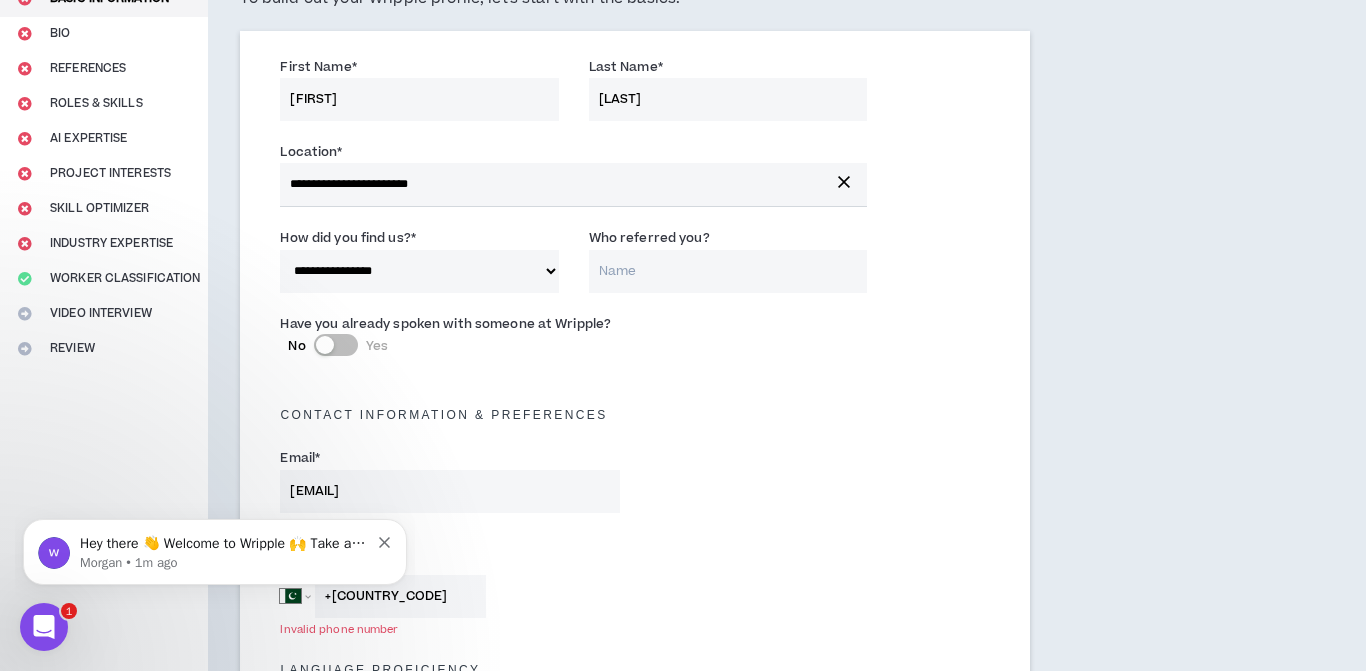 click on "Who referred you?" at bounding box center (649, 238) 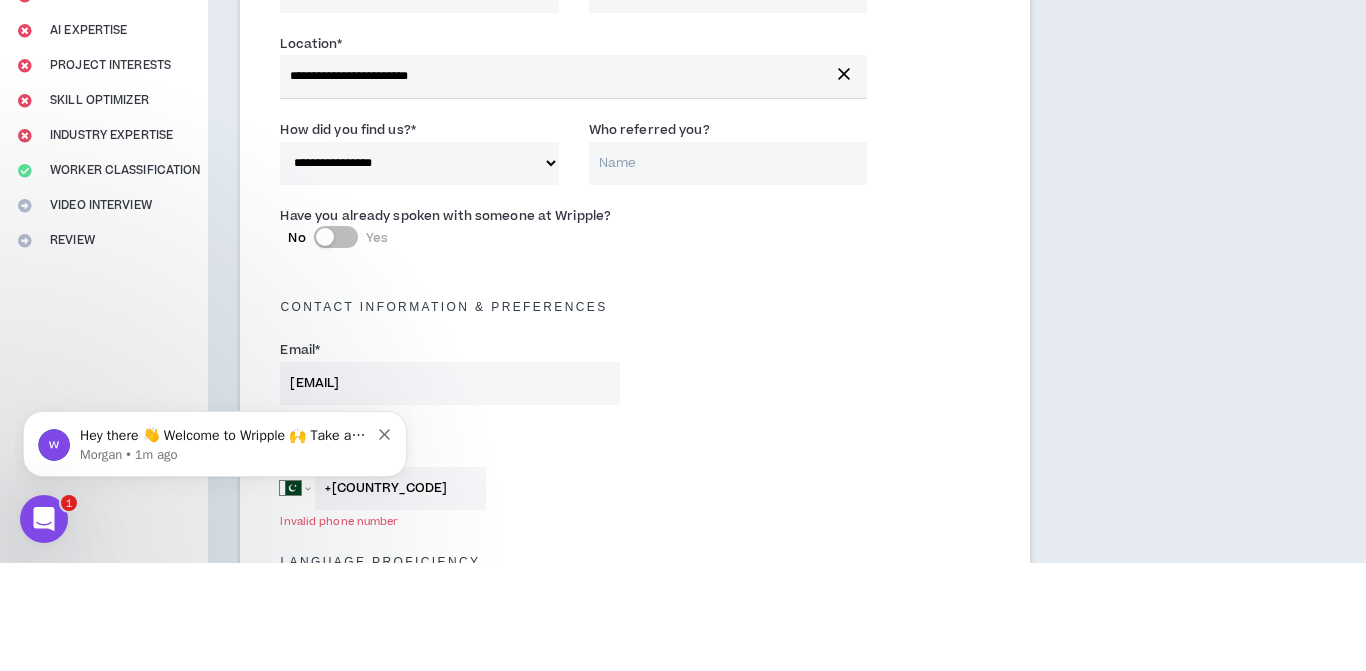 click on "Complete Your Application Basic Information Bio References Roles & Skills AI Expertise Project Interests Skill Optimizer Industry Expertise Worker Classification Video Interview Review" at bounding box center [104, 937] 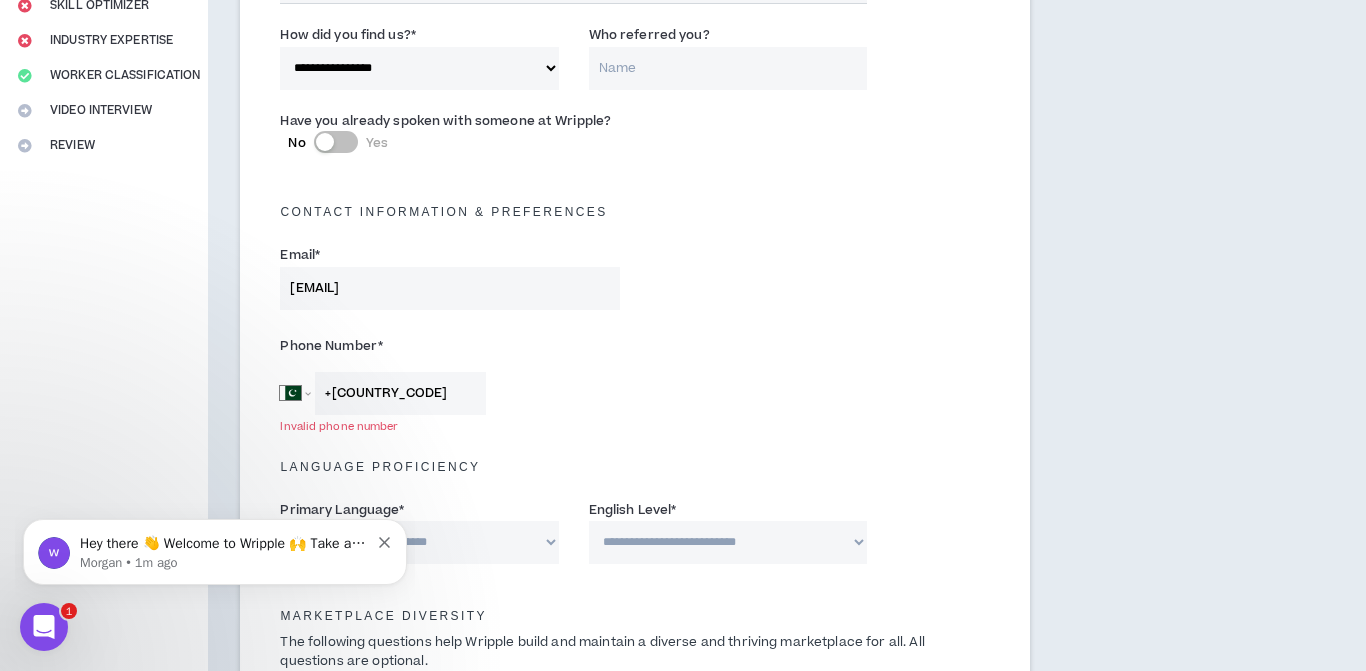click on "+[COUNTRY_CODE]" at bounding box center (400, 393) 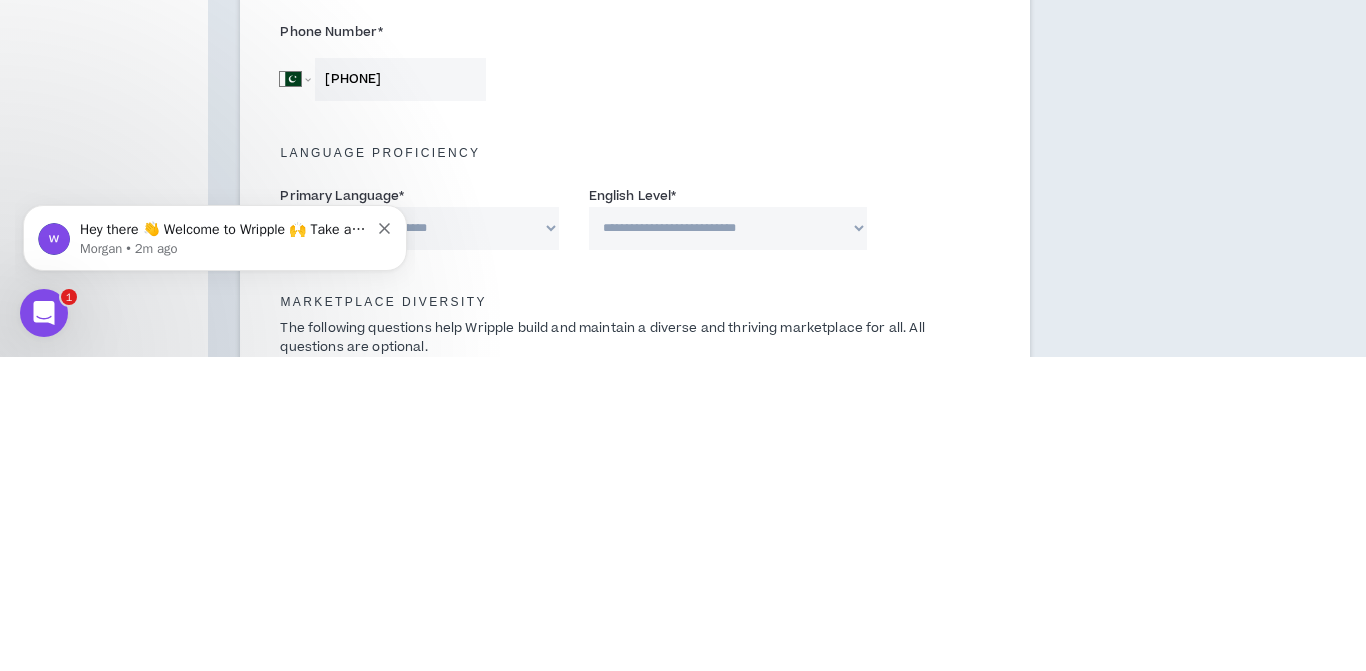 type on "[PHONE]" 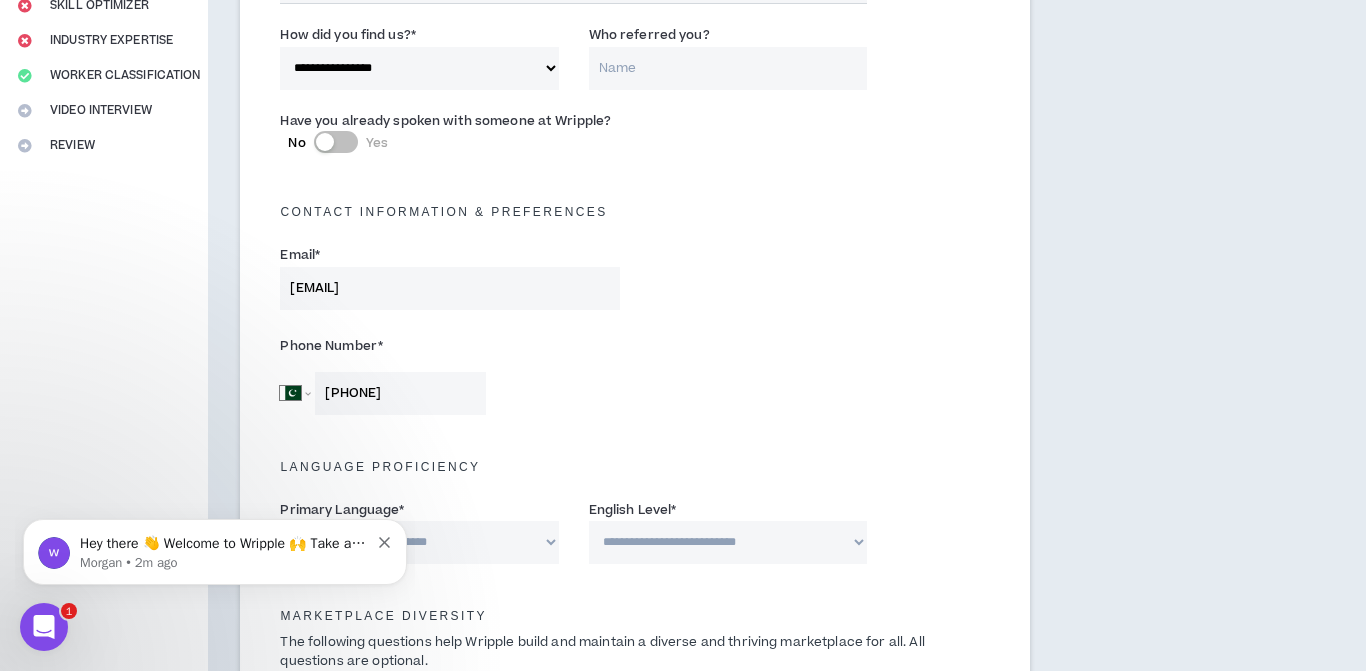 select on "*******" 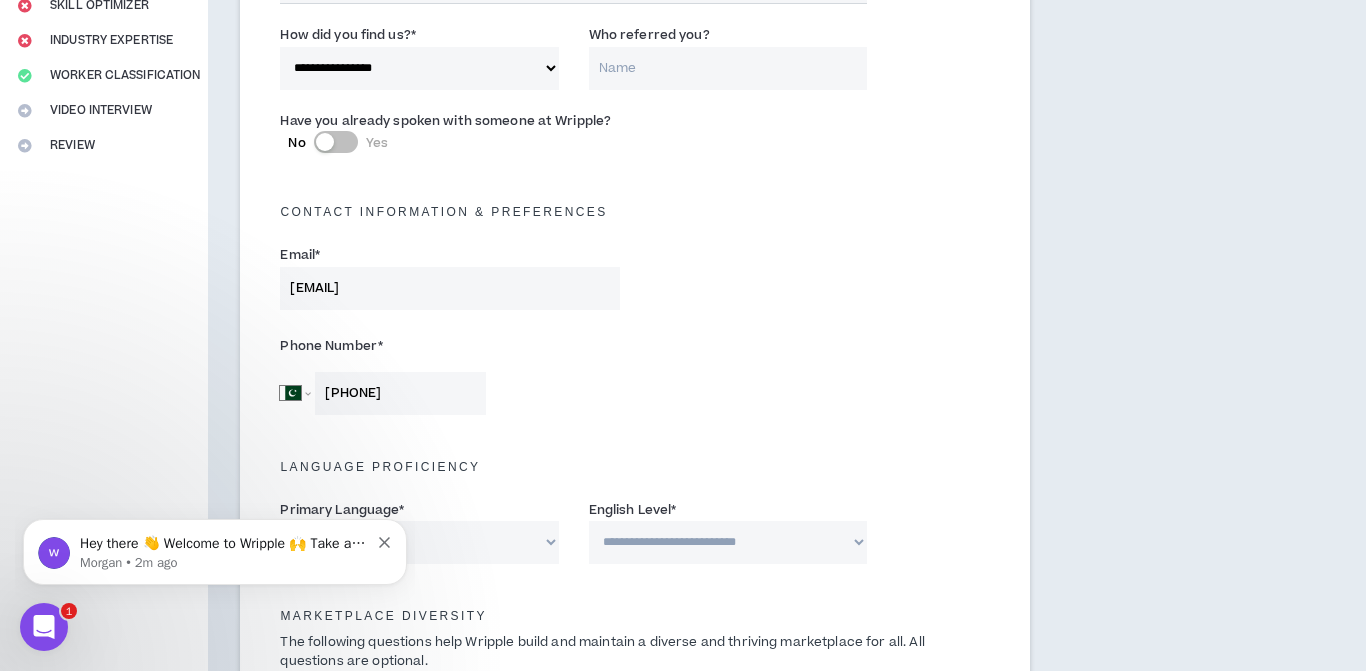 click on "**********" at bounding box center (419, 542) 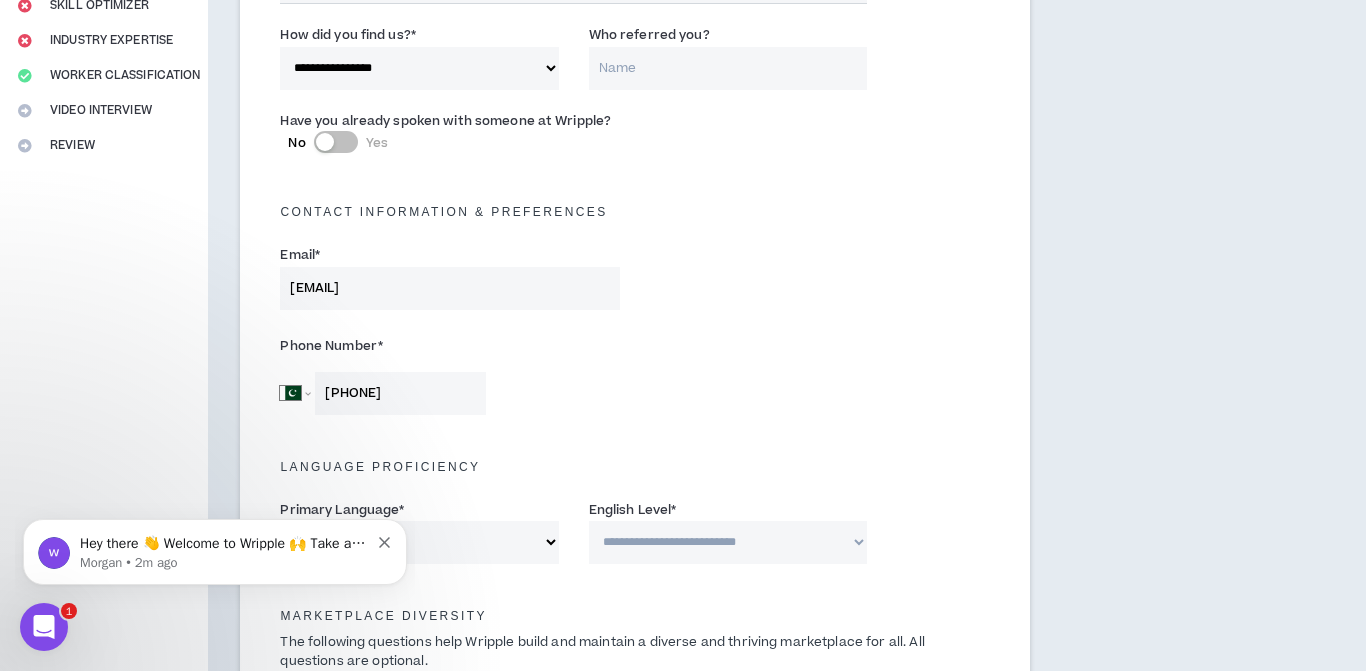 click on "[EMAIL]" at bounding box center [450, 288] 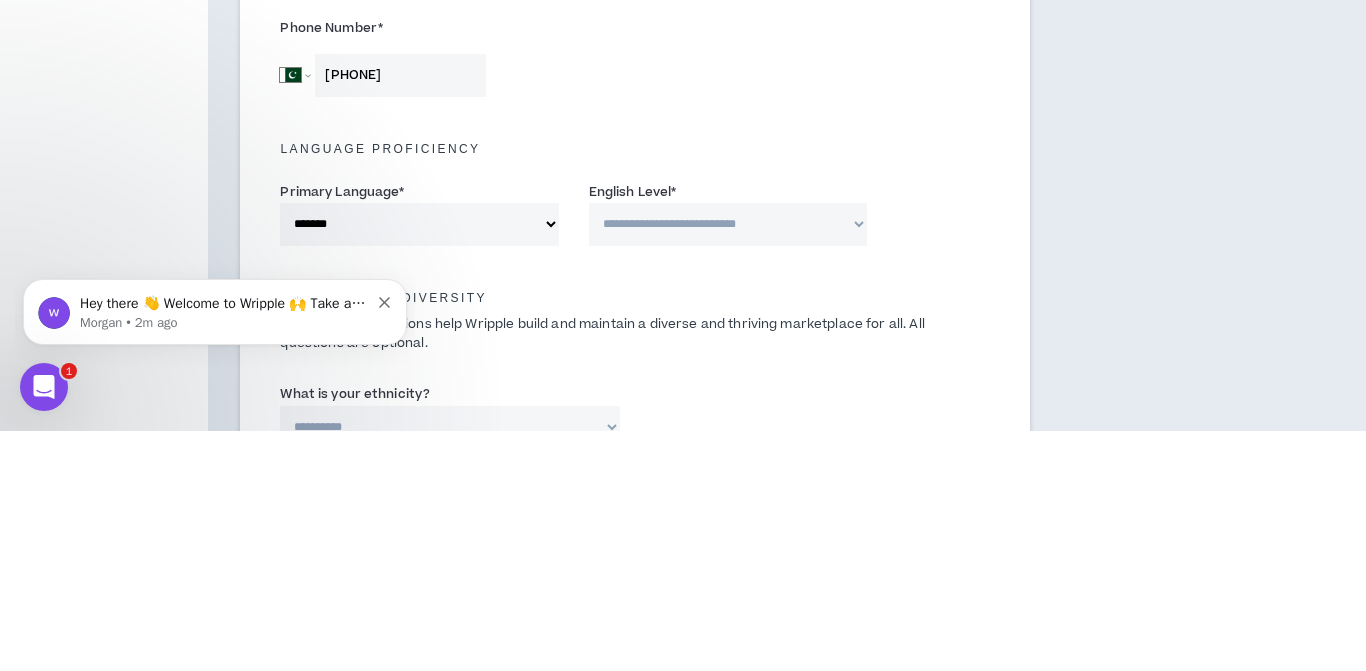 click on "**********" at bounding box center (728, 464) 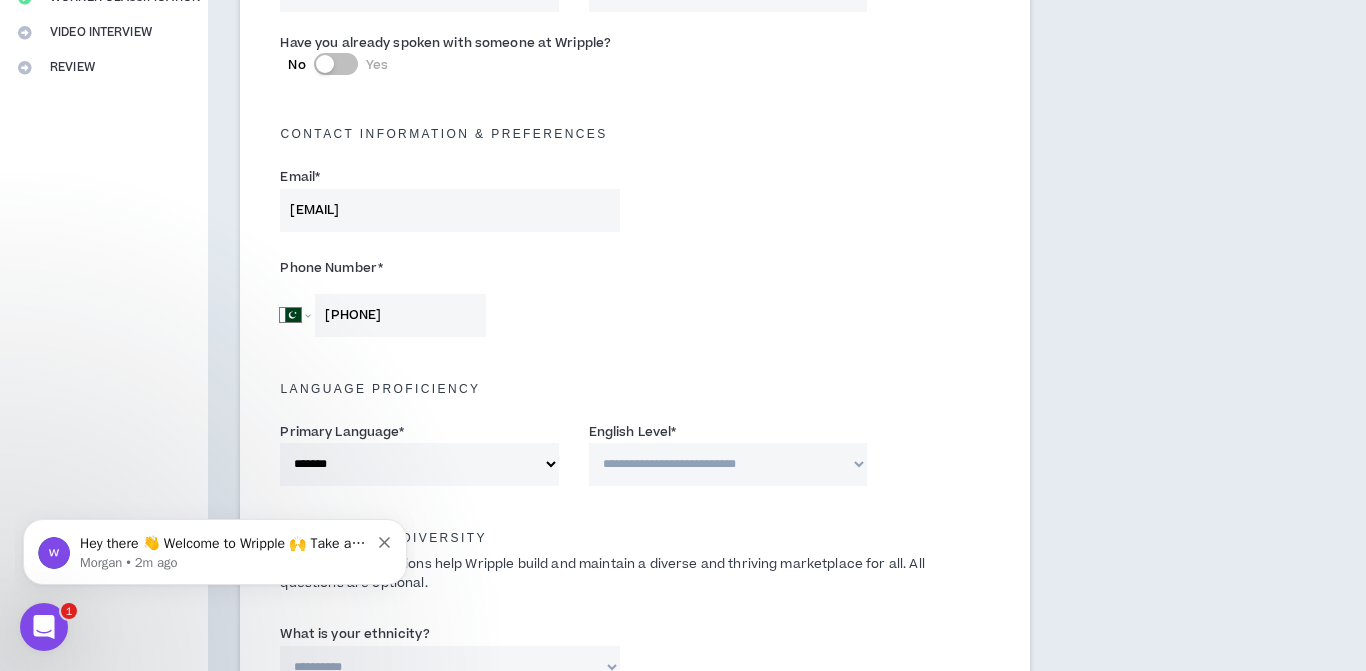select on "*" 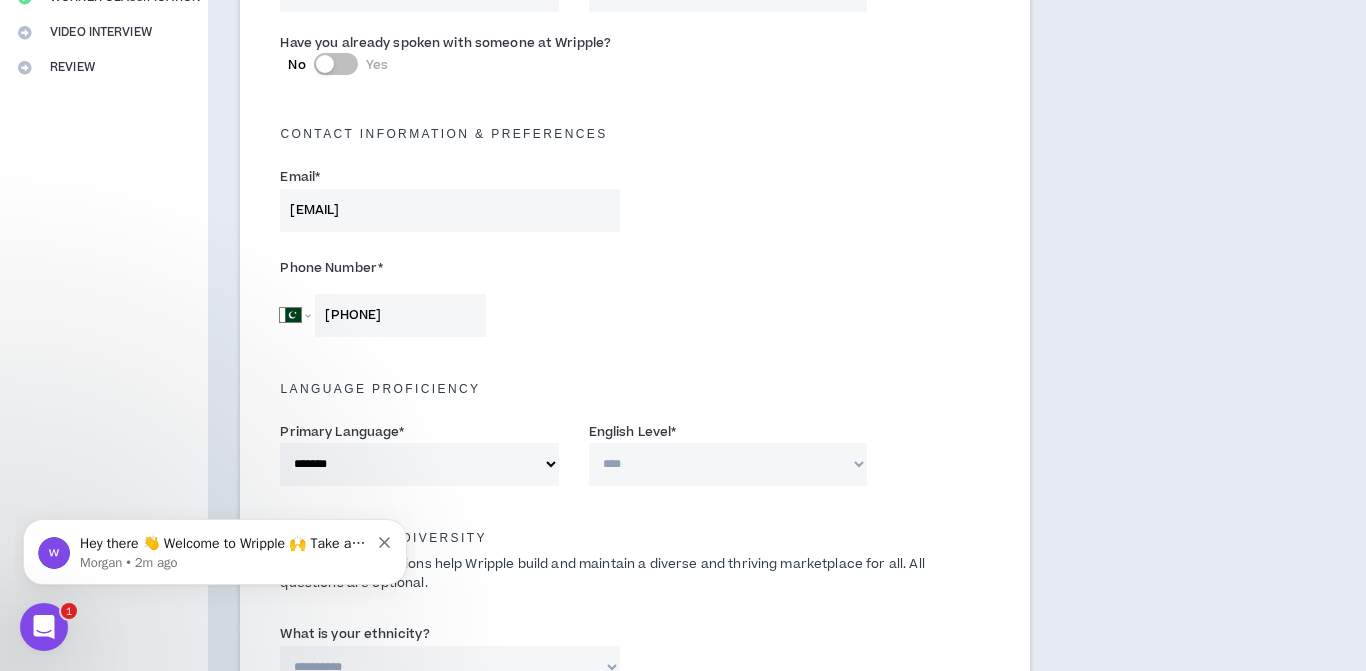 click on "**********" at bounding box center (728, 464) 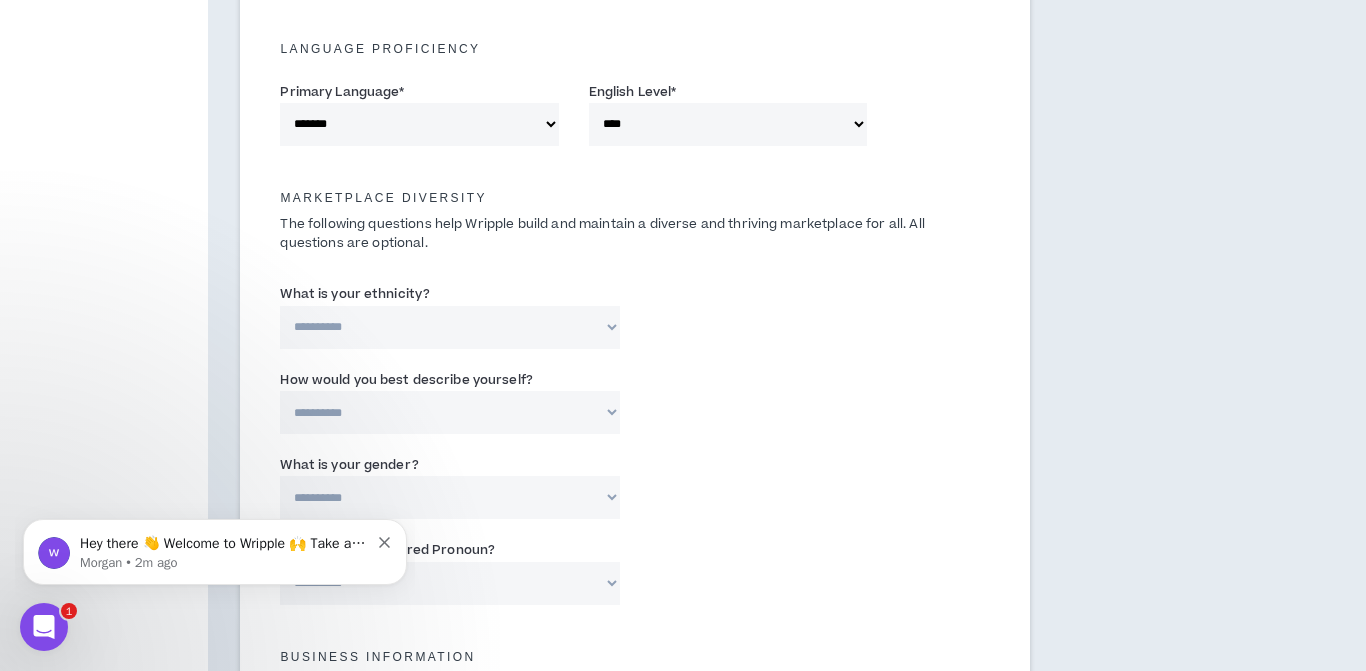 click on "**********" at bounding box center (450, 327) 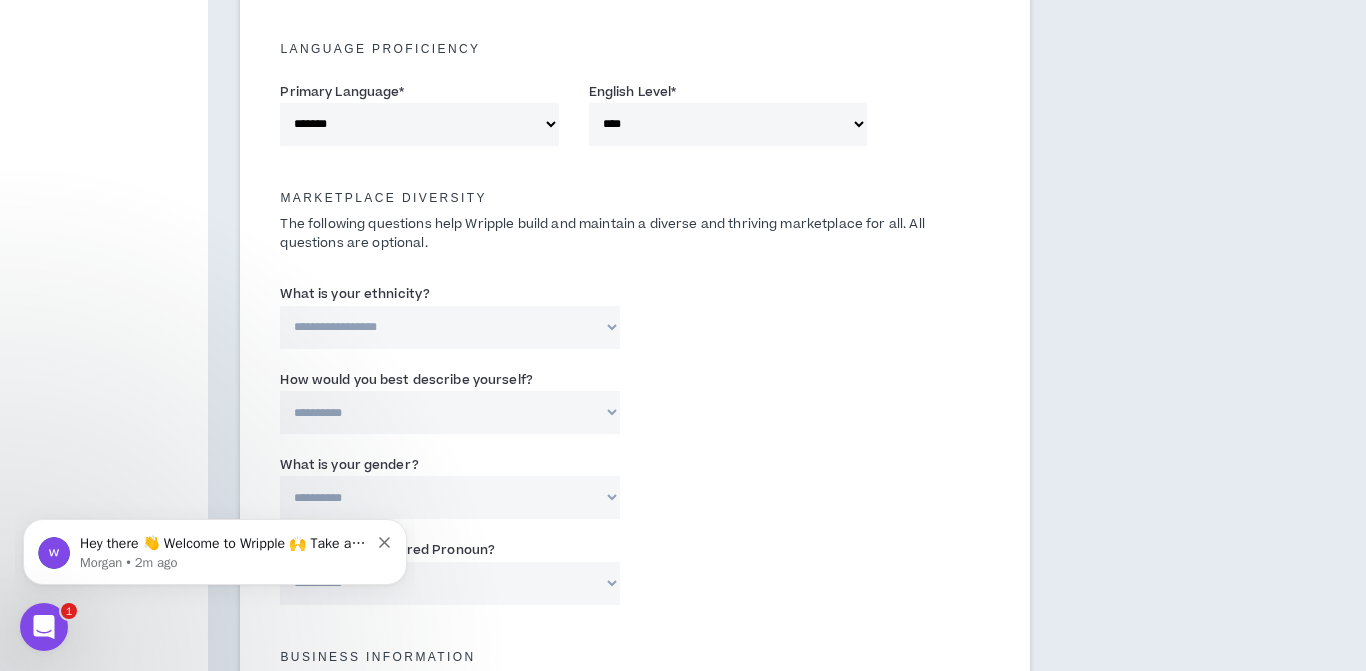 click on "**********" at bounding box center [450, 327] 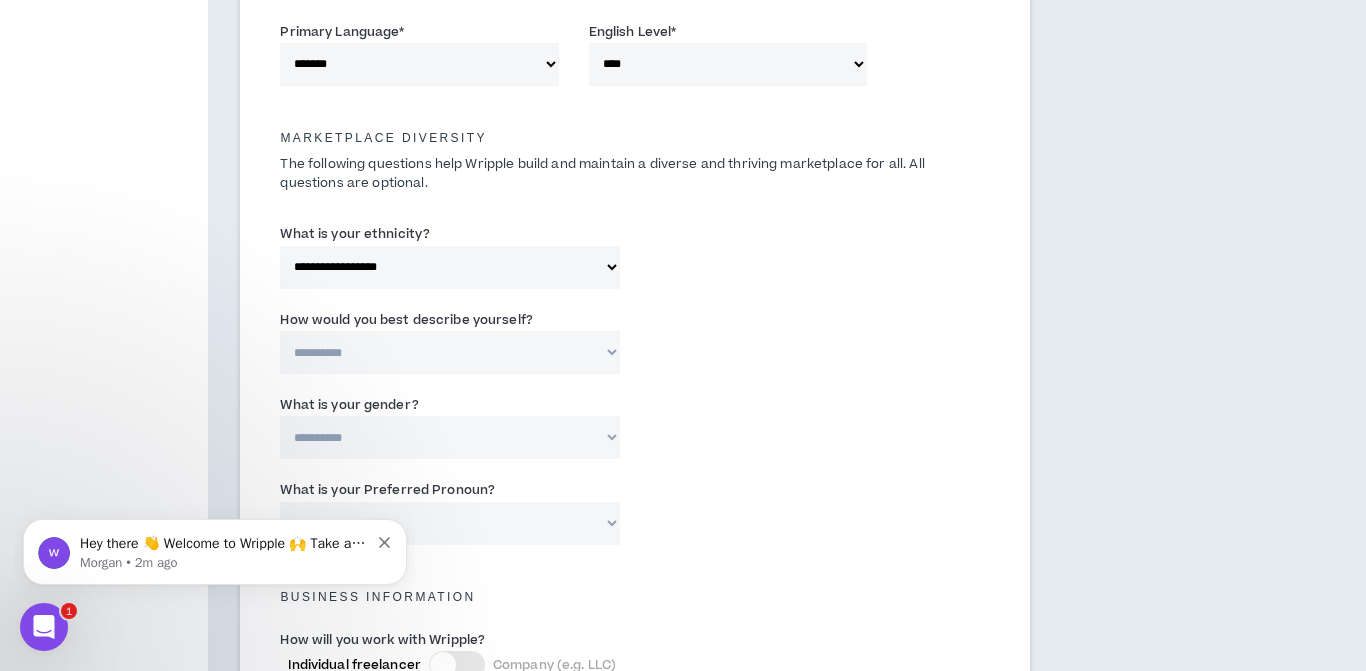 click on "**********" at bounding box center (450, 352) 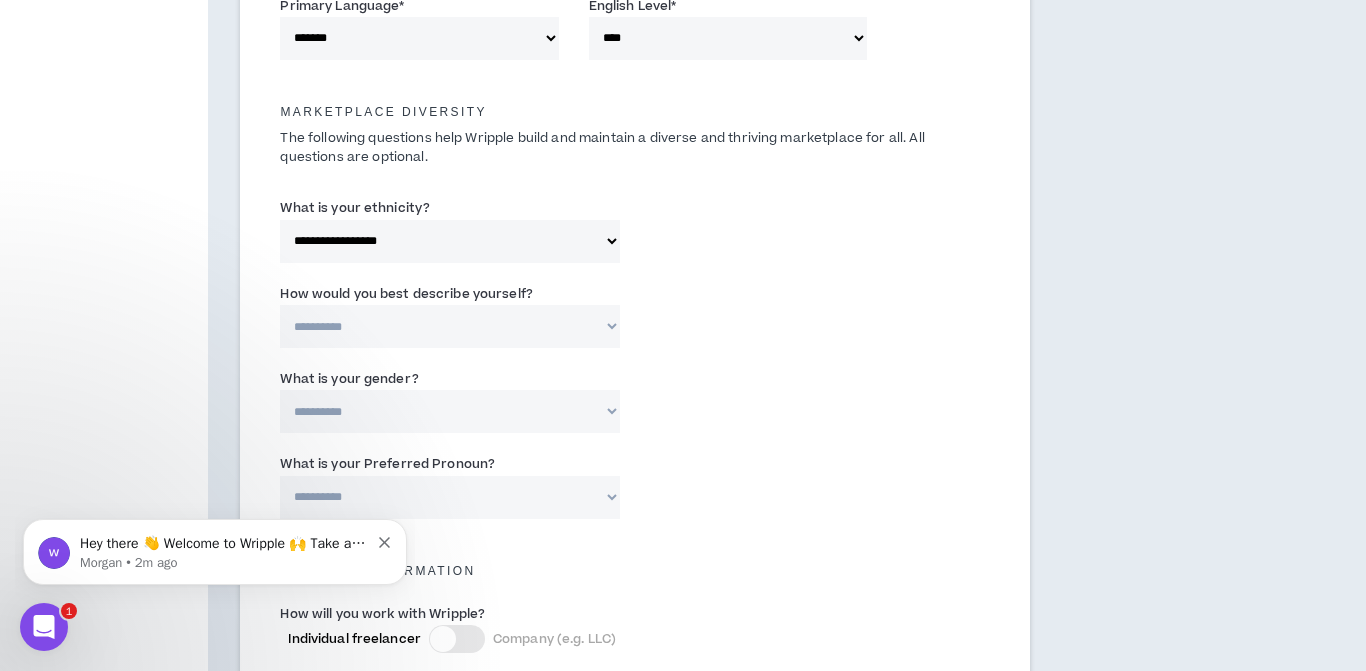 click on "**********" at bounding box center (450, 326) 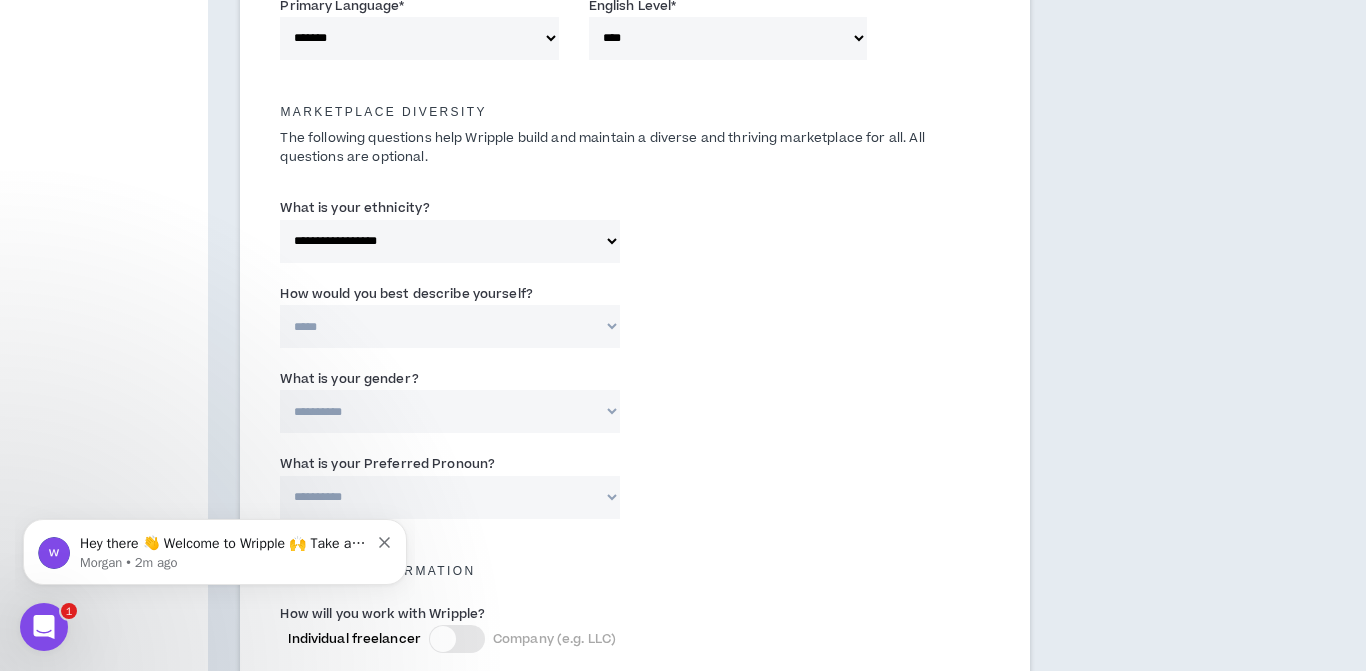 click on "**********" at bounding box center (450, 326) 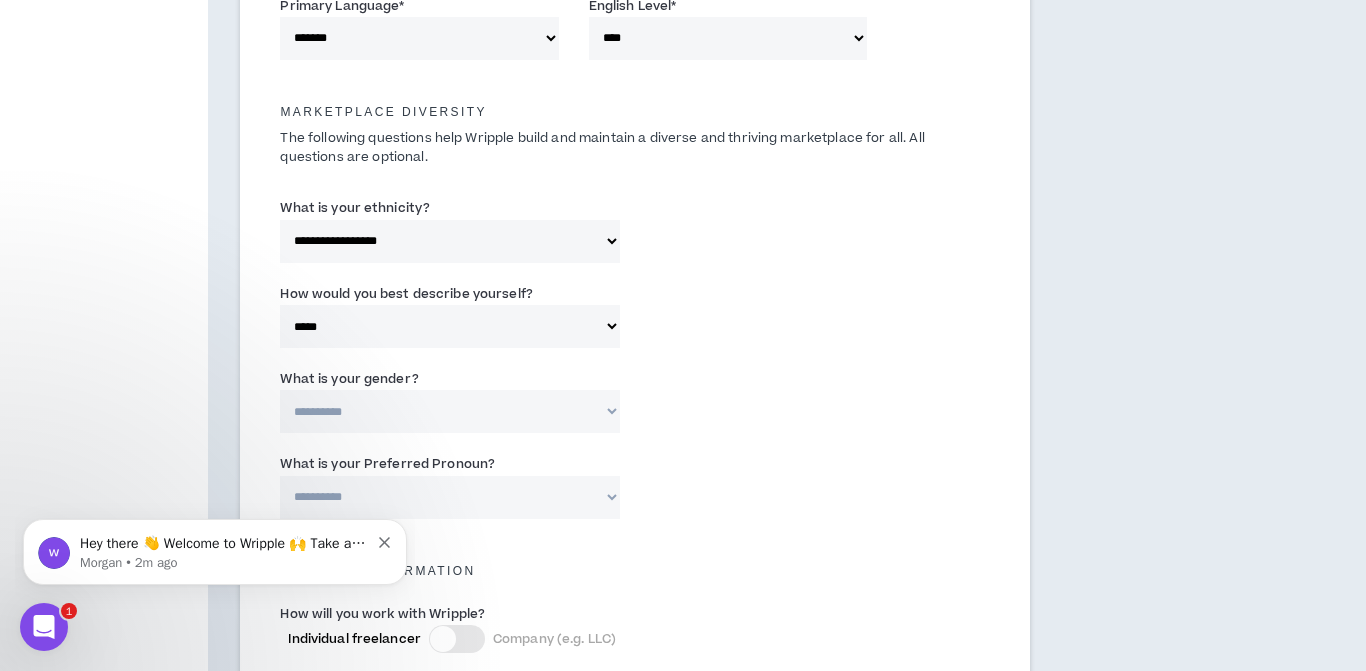 click on "**********" at bounding box center (450, 411) 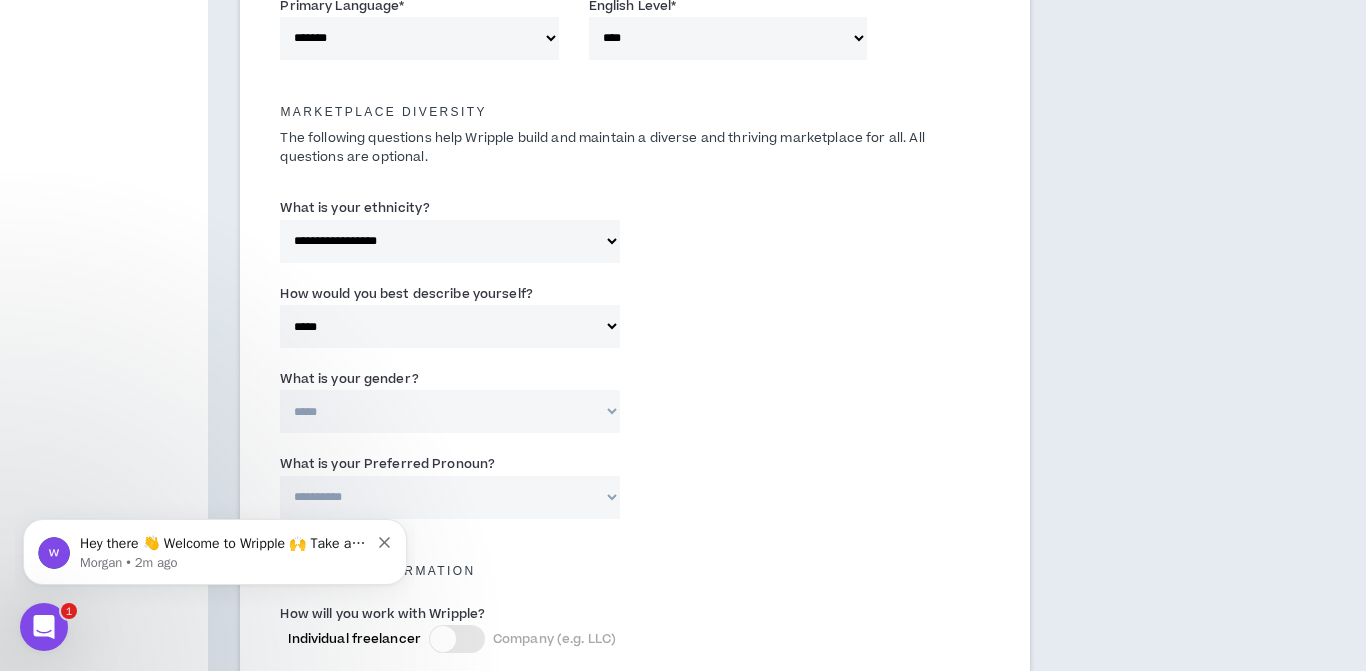 click on "**********" at bounding box center (450, 411) 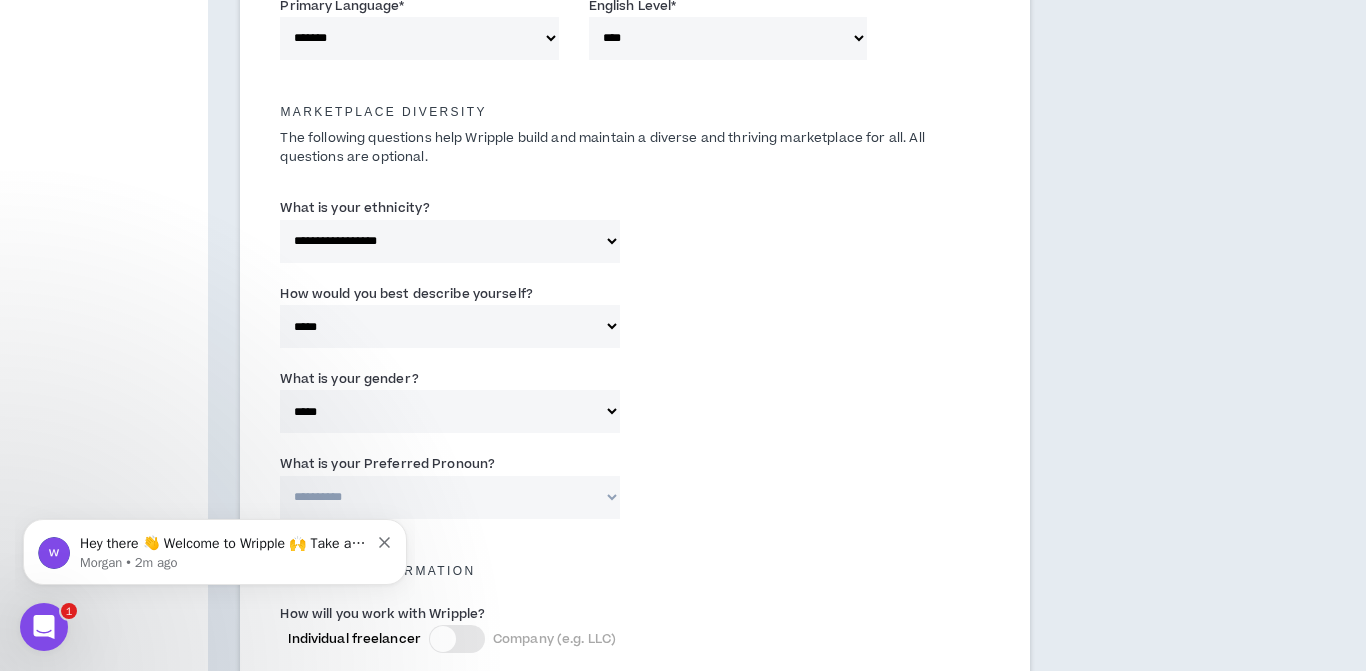 click on "**********" at bounding box center (635, 101) 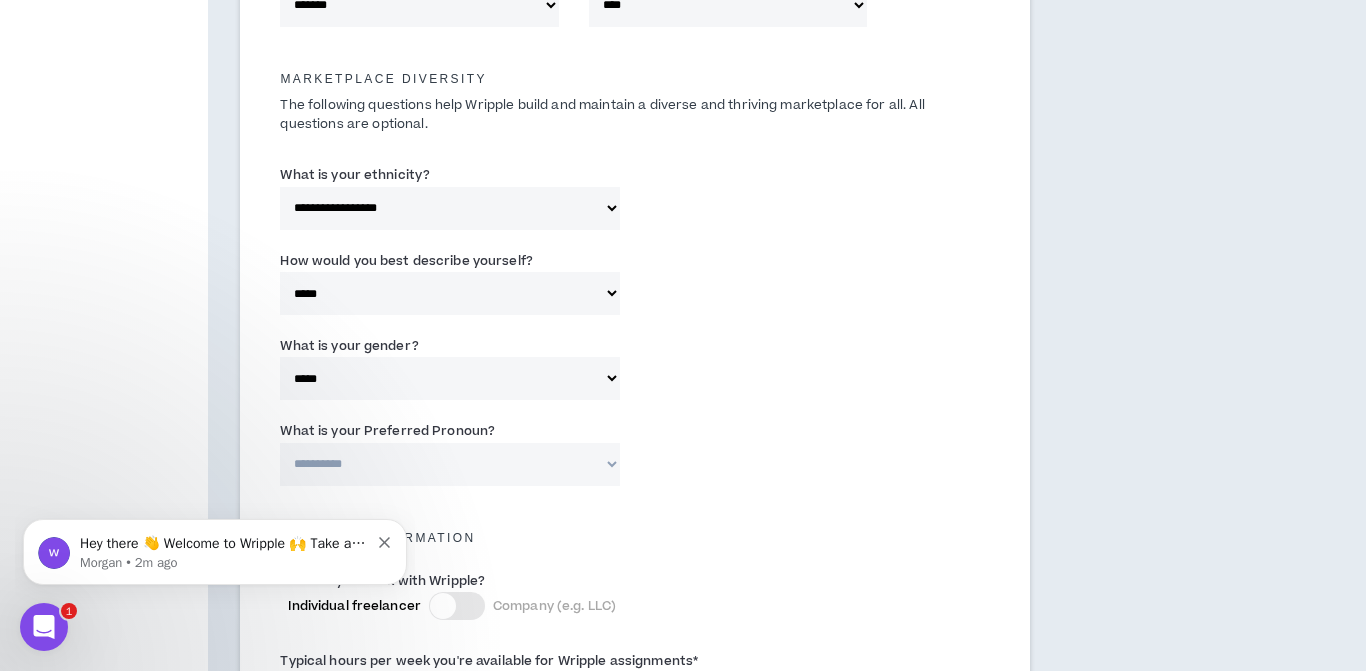 click on "**********" at bounding box center (450, 464) 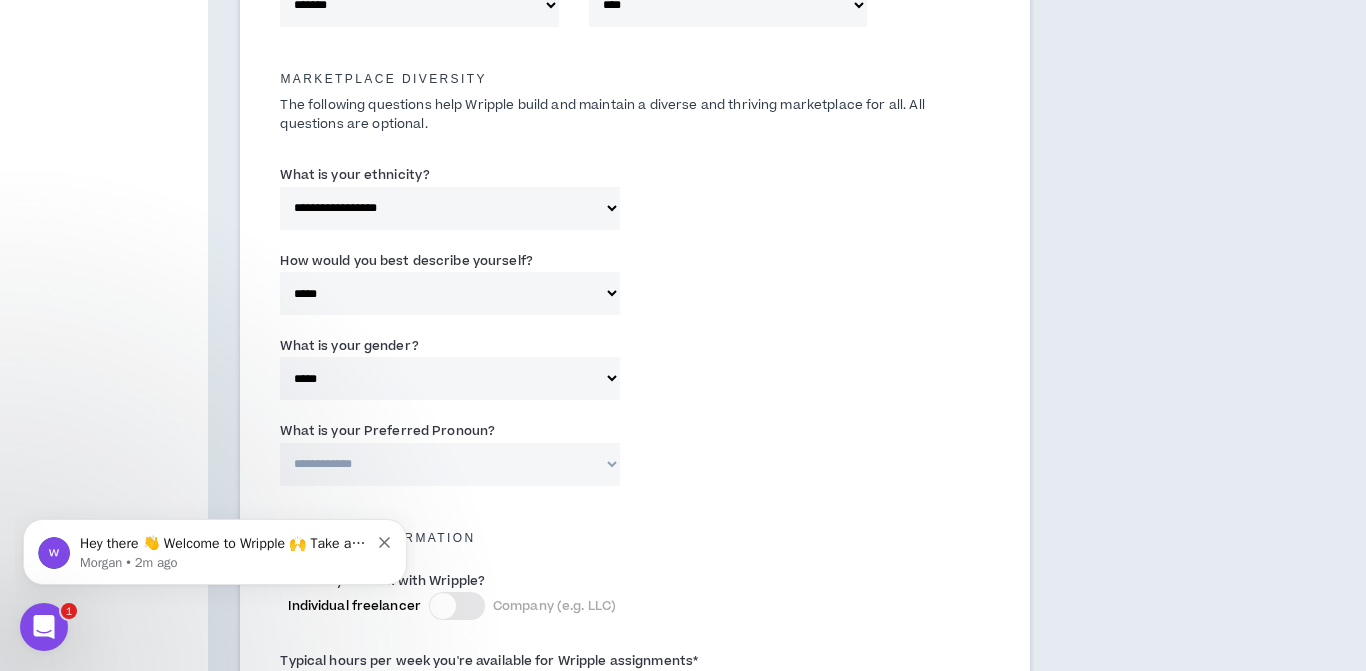 click on "**********" at bounding box center (450, 464) 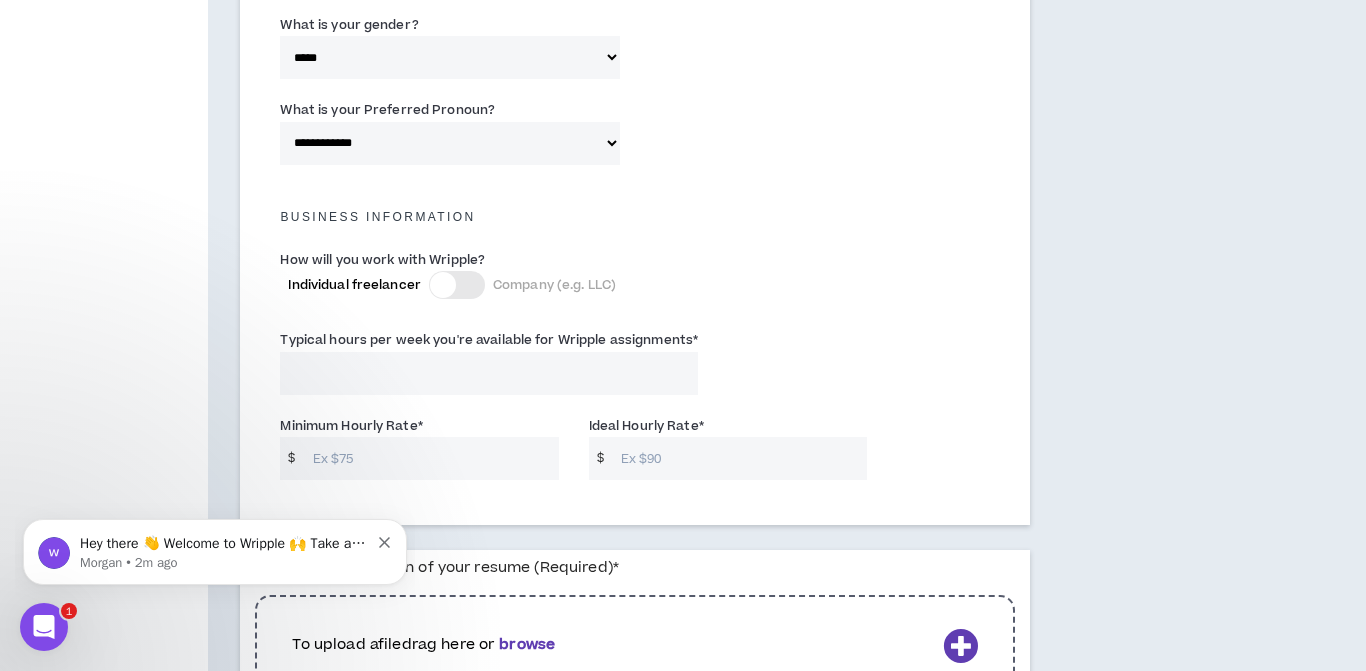 click on "Typical hours per week you're available for Wripple assignments  *" at bounding box center [489, 373] 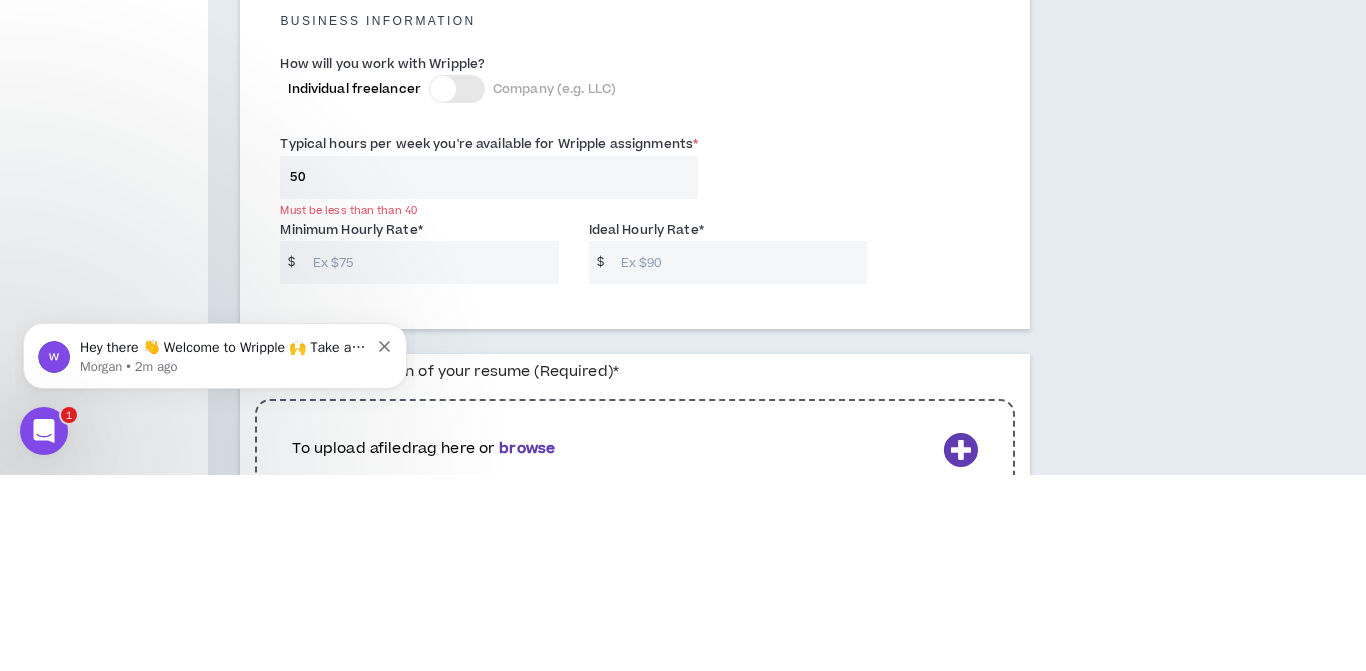 type on "5" 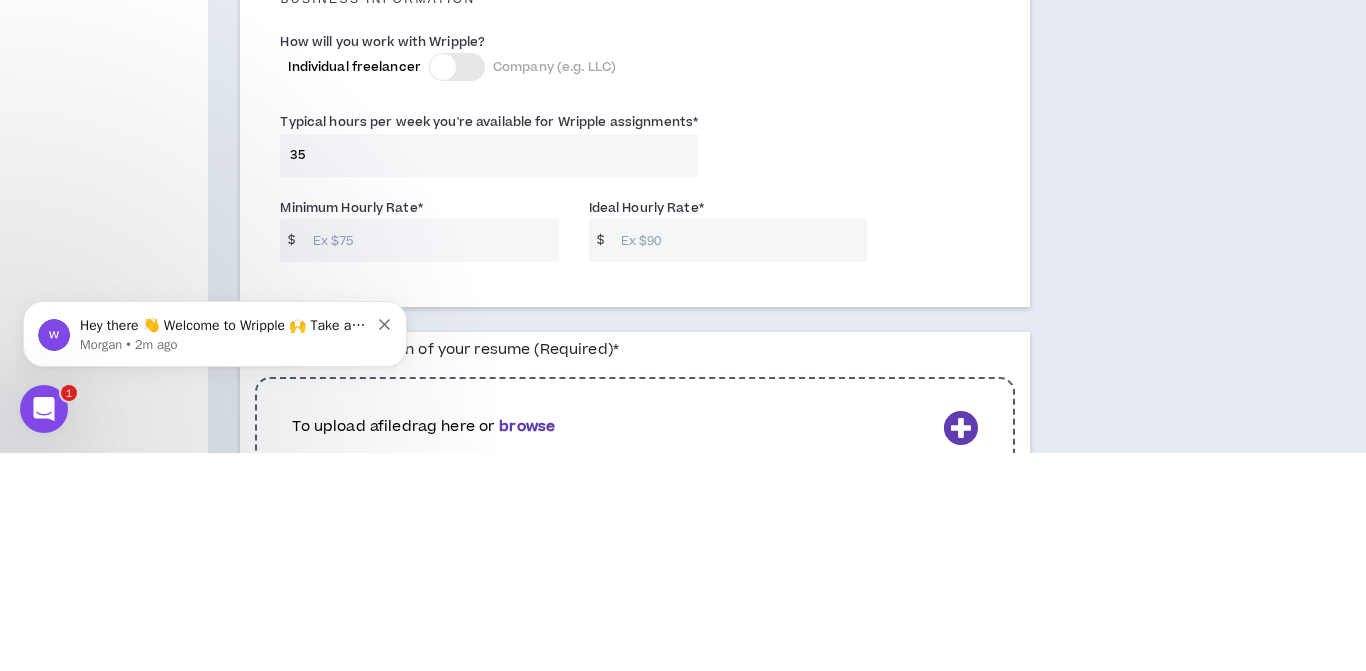 type on "35" 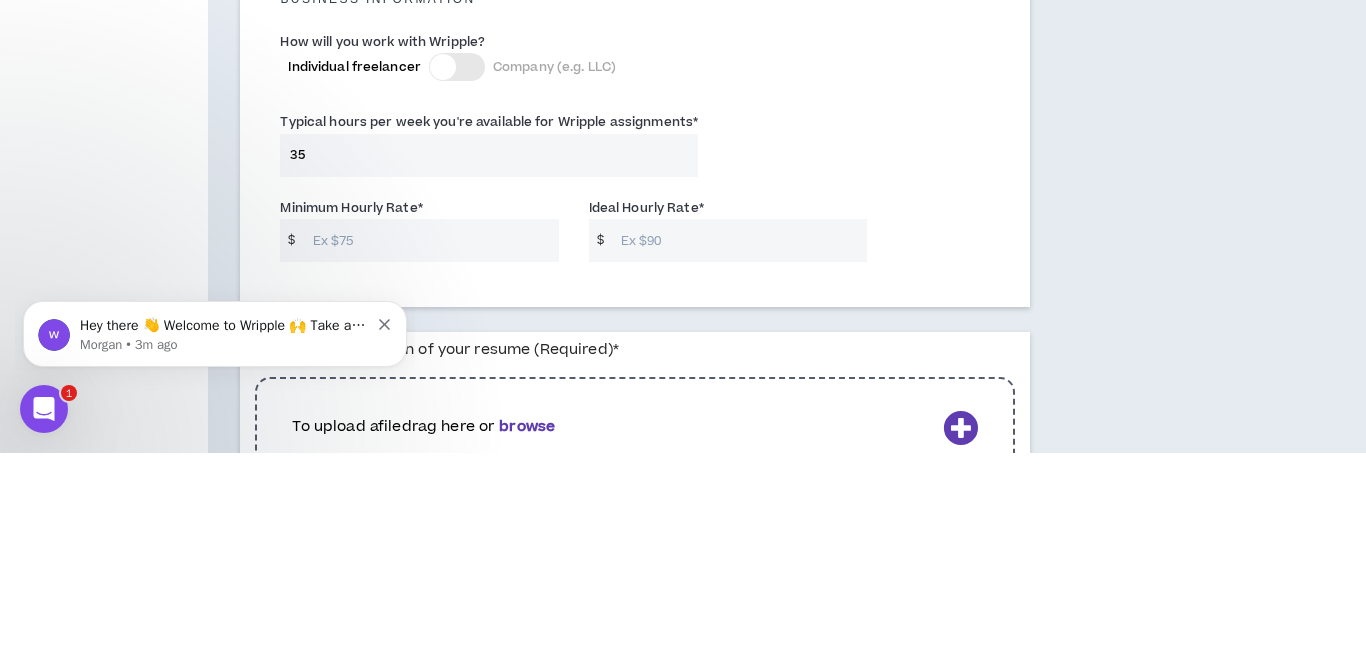 type on "7" 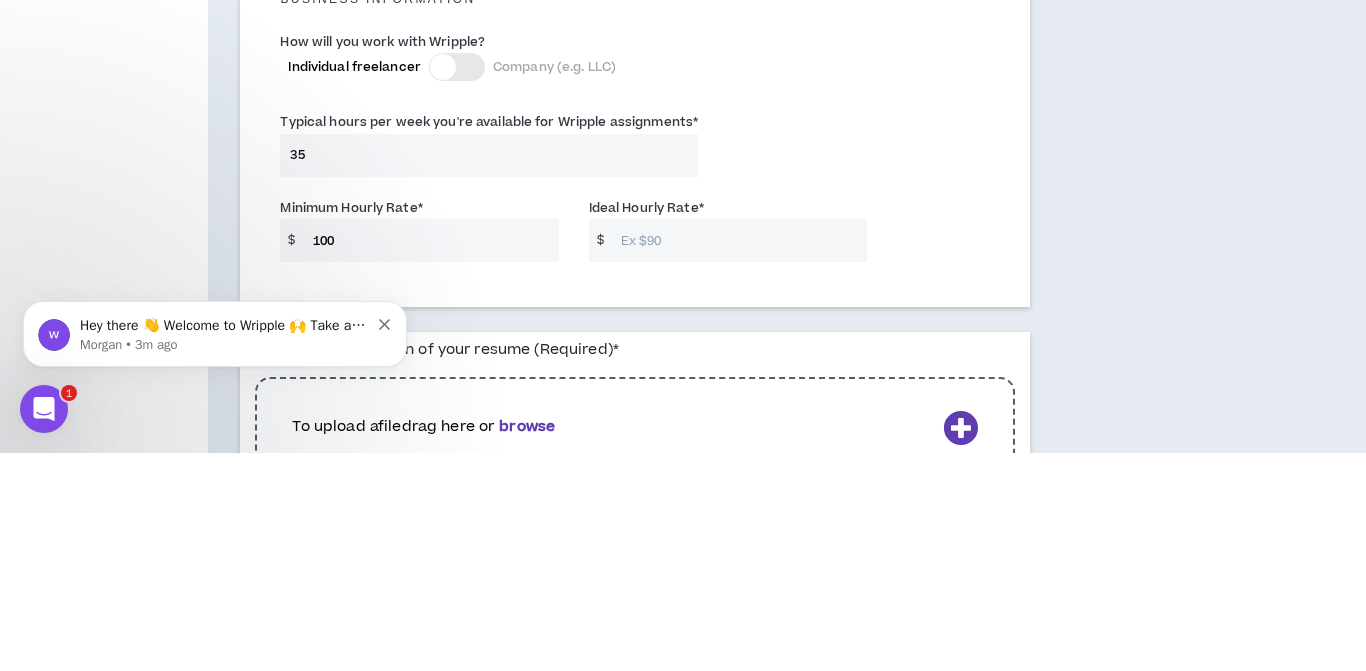 type on "100" 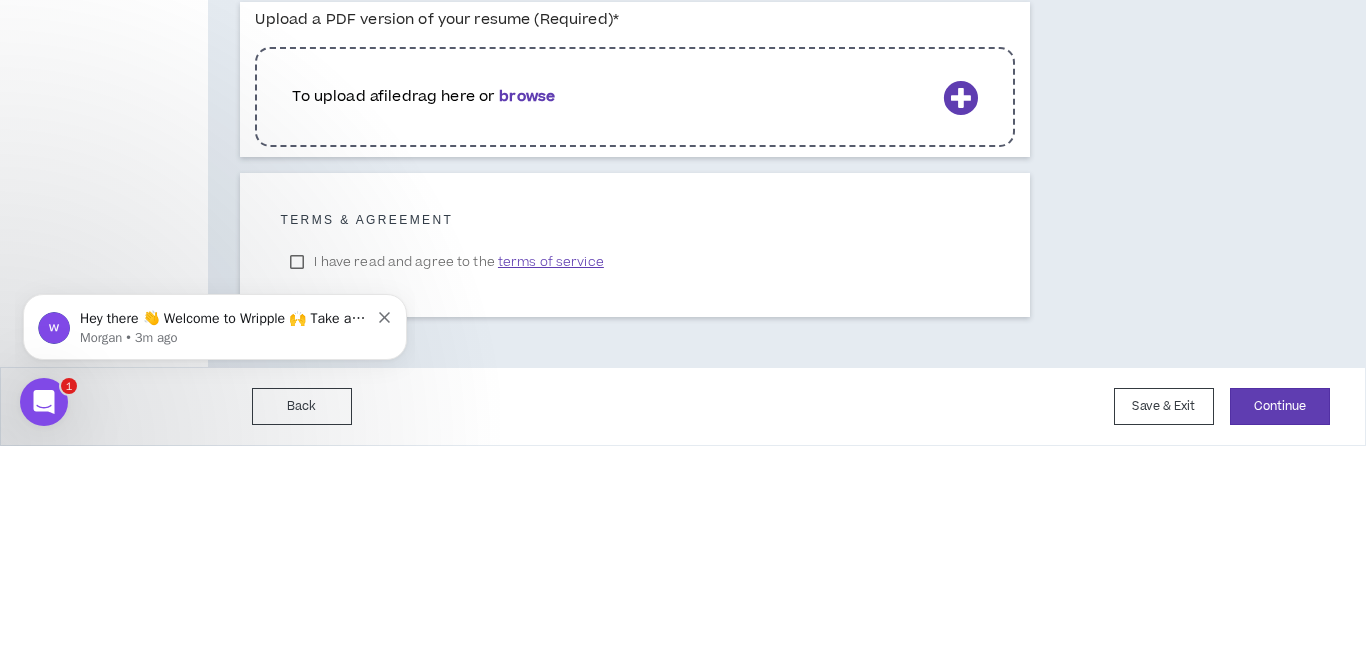 type on "250" 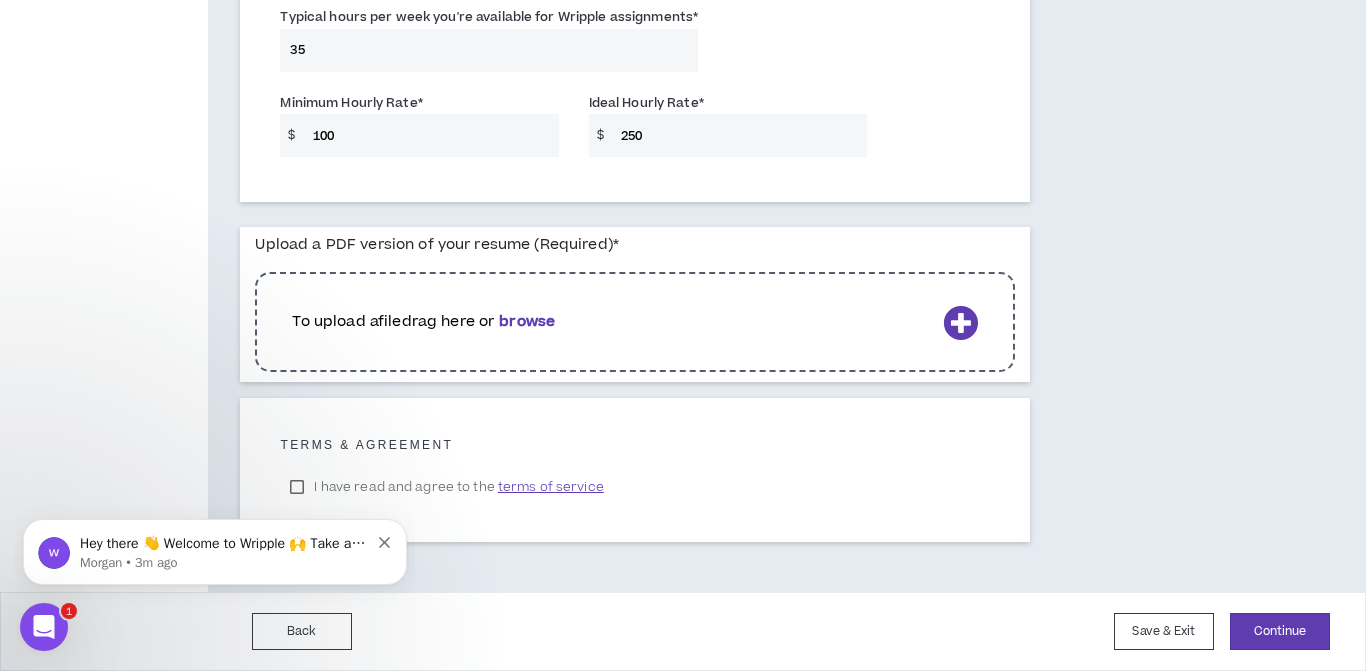 click on "Hey there 👋 Welcome to Wripple 🙌 Take a look around! If you have any questions, just reply to this message. [FIRST] [LAST] • 3m ago" 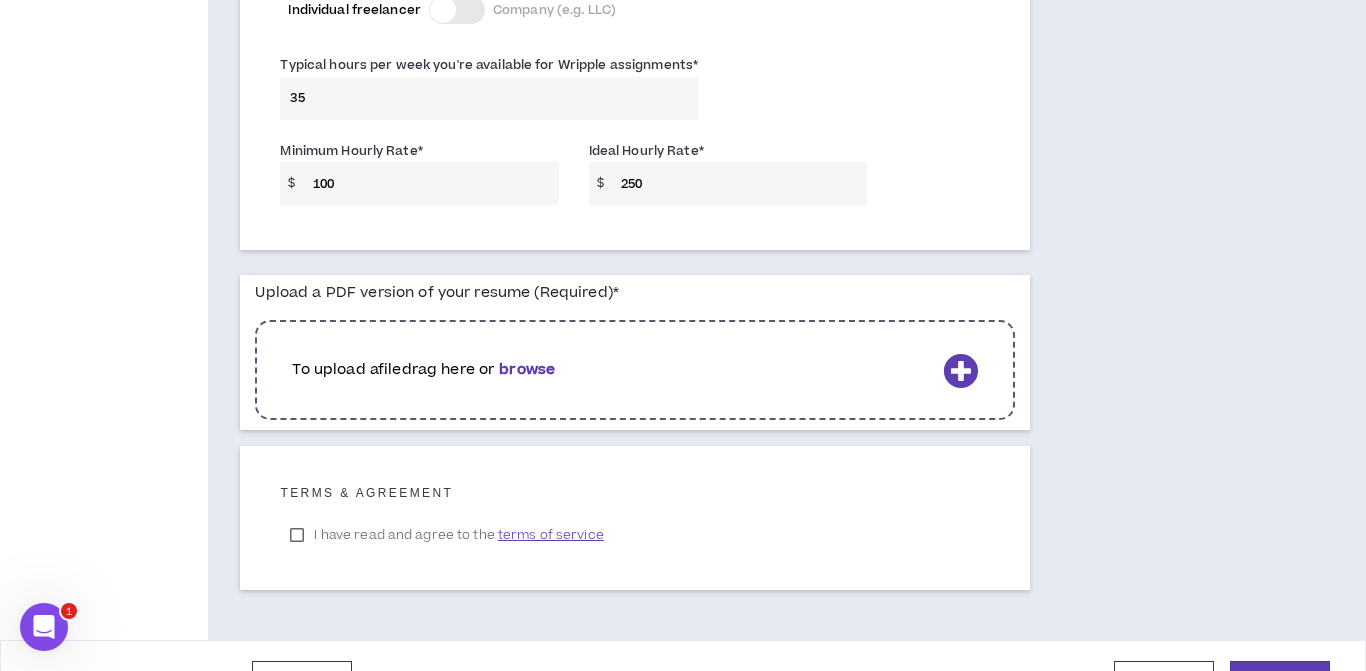 click on "**********" at bounding box center (635, -399) 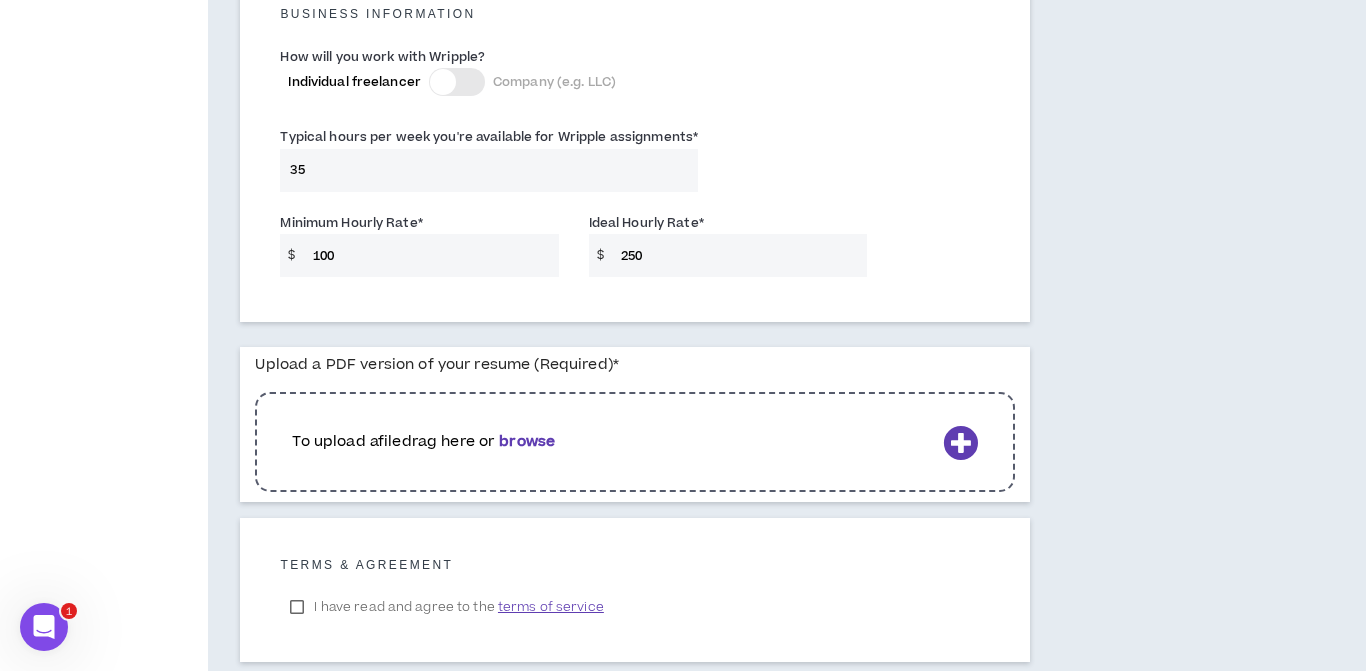 click on "**********" at bounding box center (635, -456) 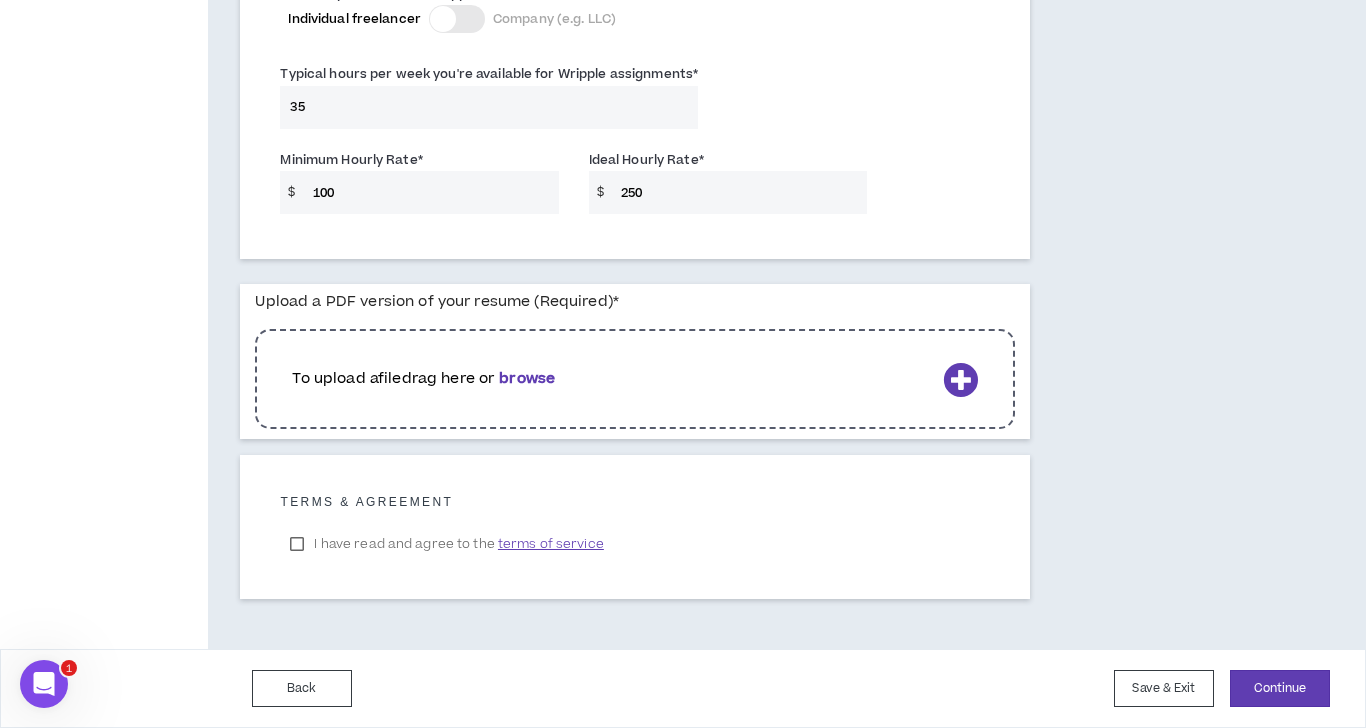 click on "I have read and agree to the    terms of service" at bounding box center (446, 544) 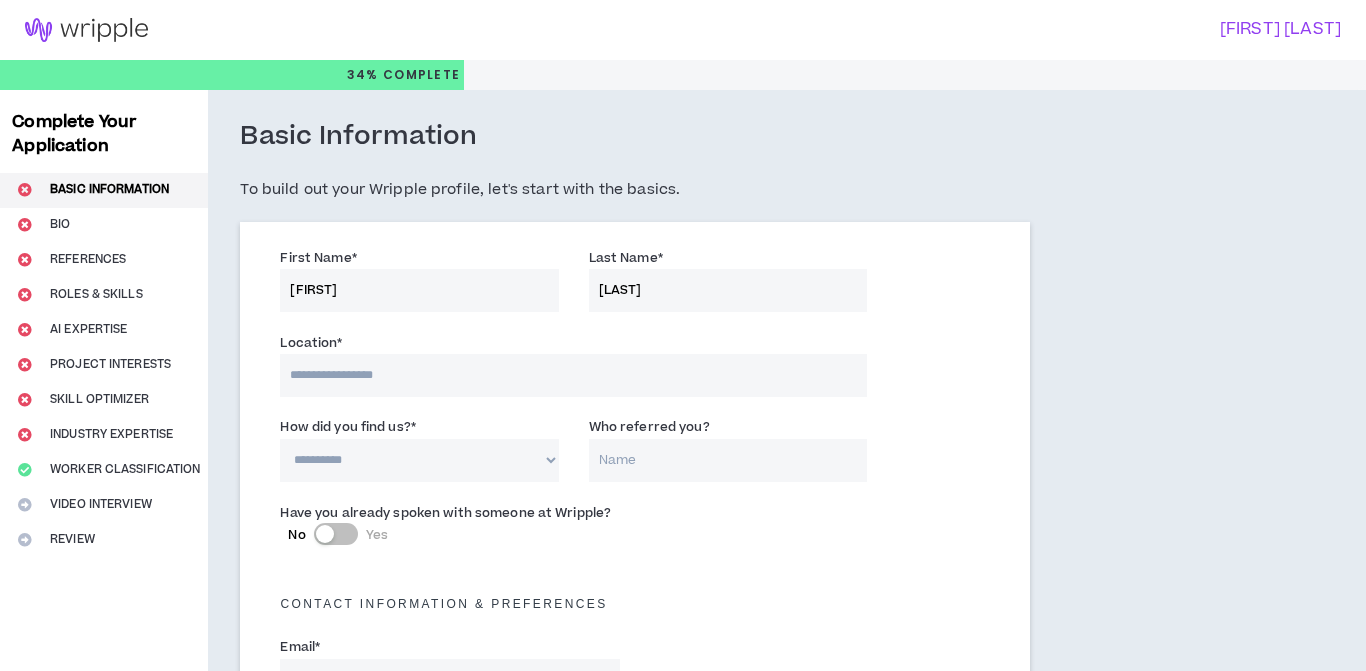select on "US" 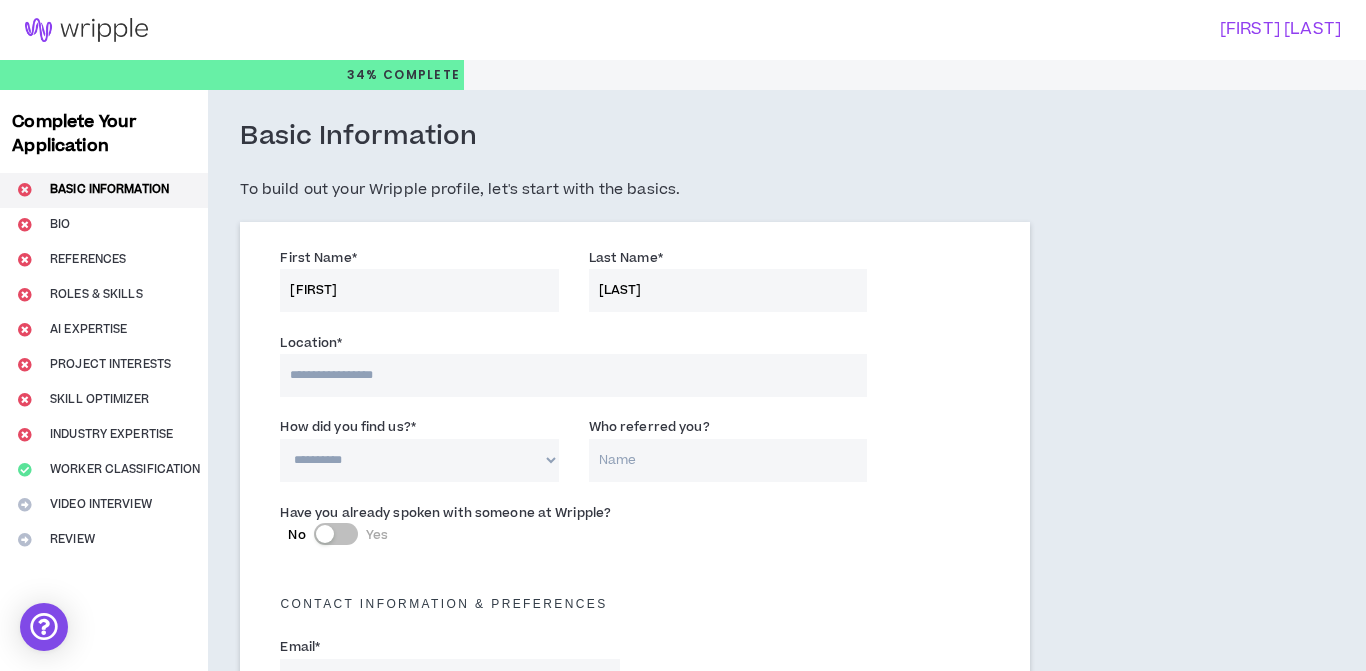 select on "US" 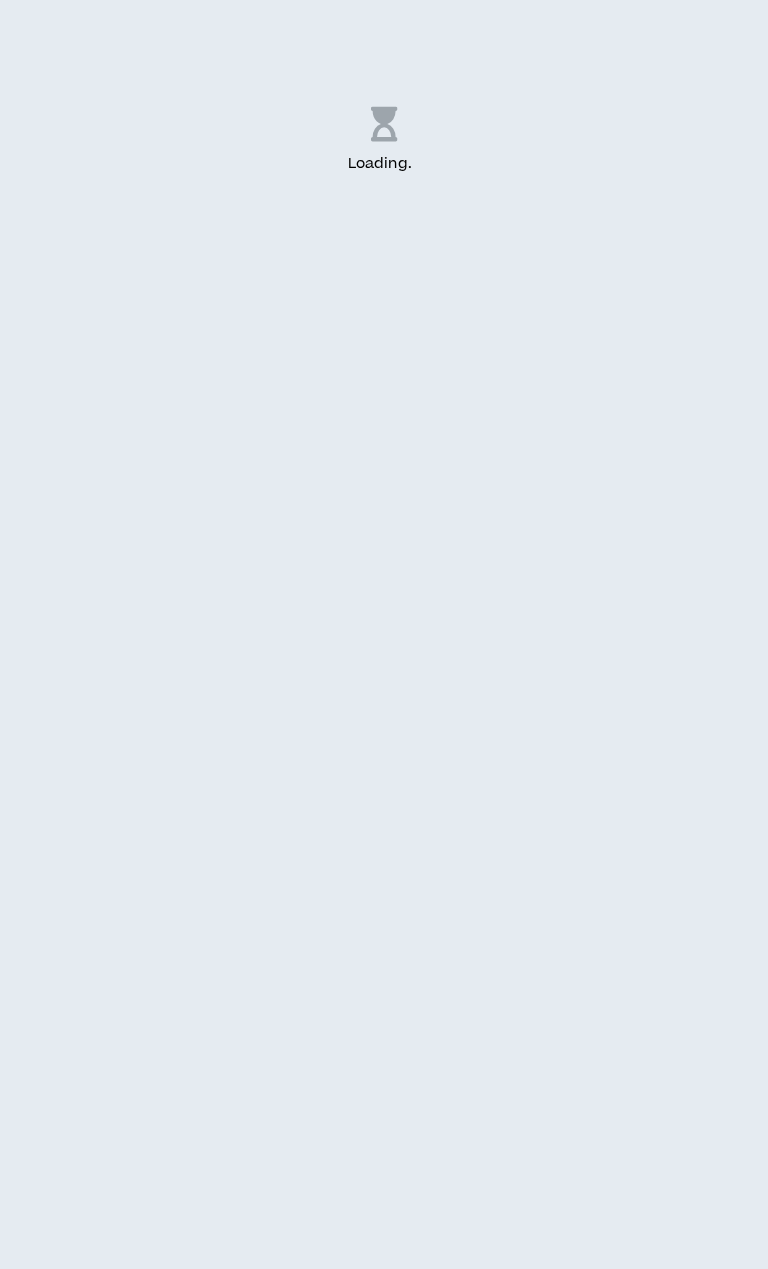 select on "US" 